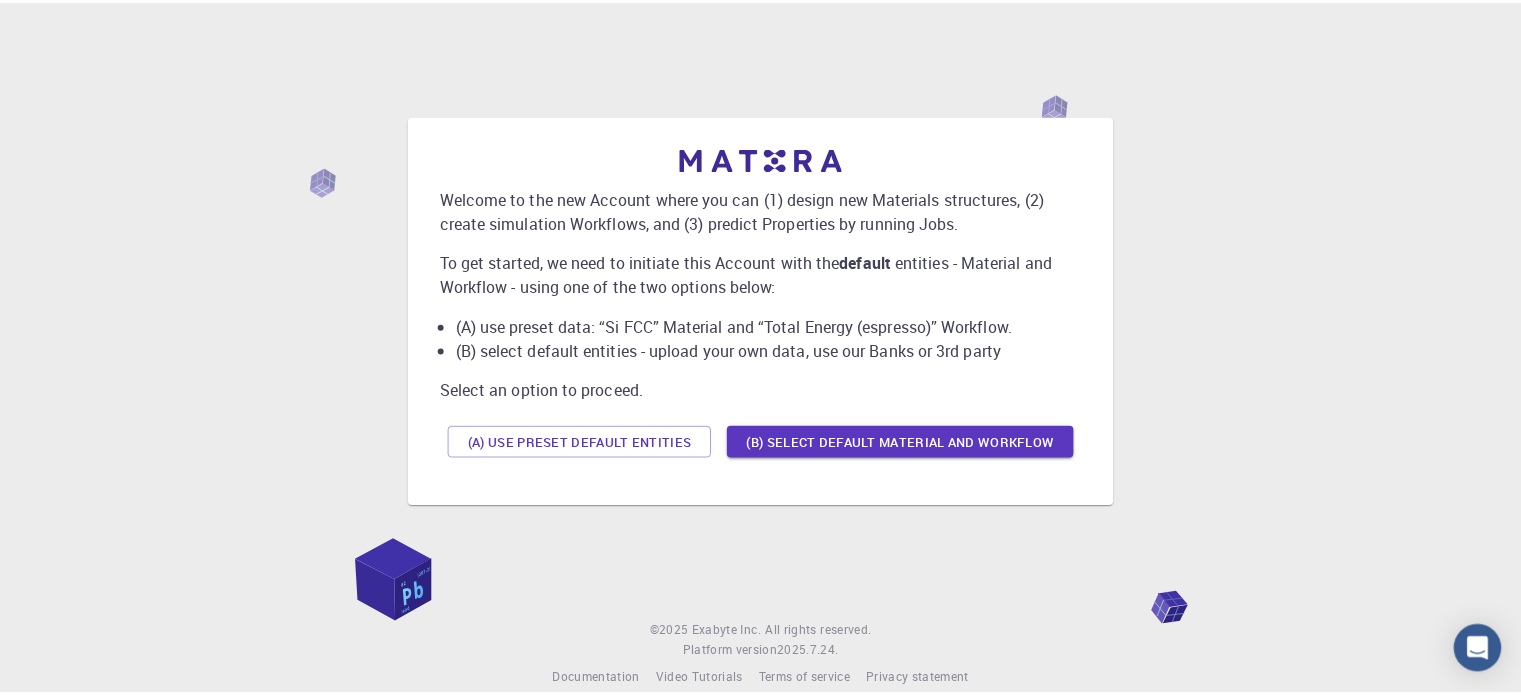 scroll, scrollTop: 0, scrollLeft: 0, axis: both 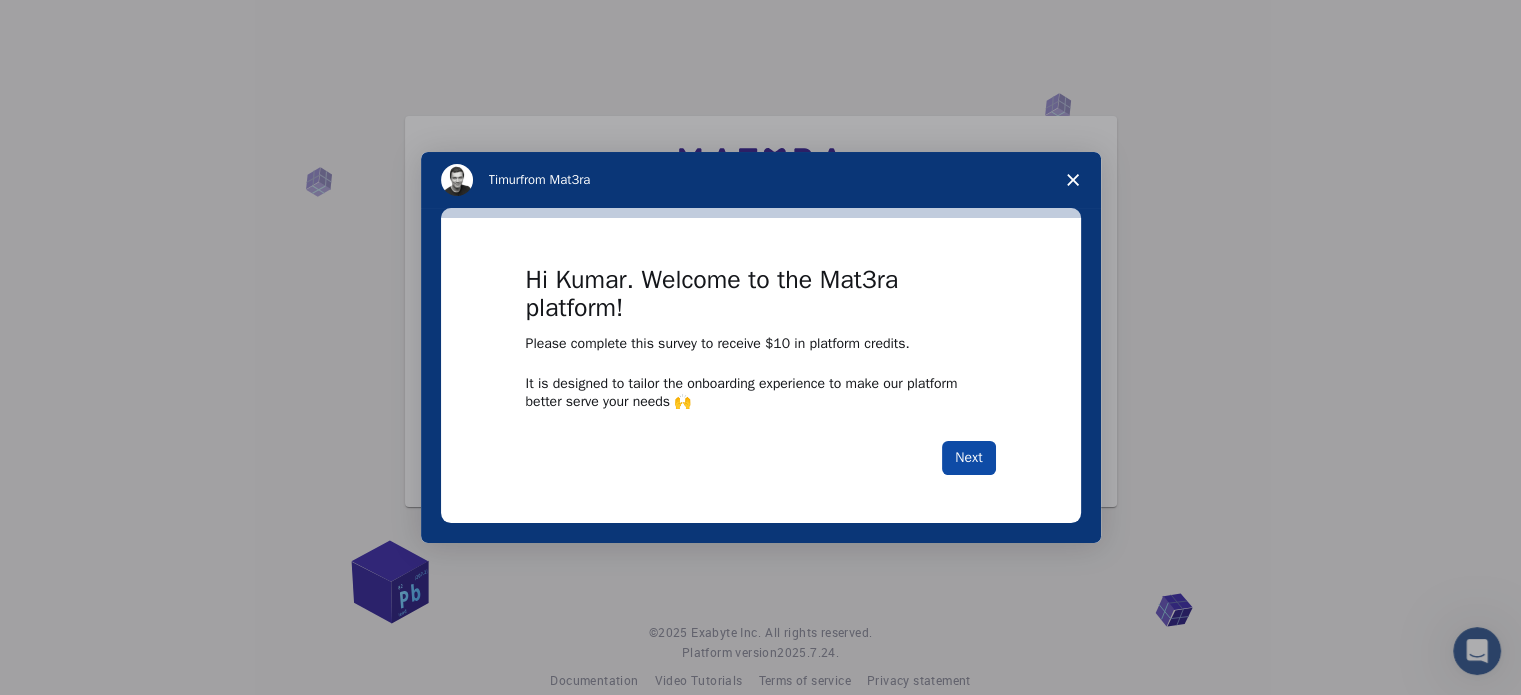 click on "Next" at bounding box center (968, 458) 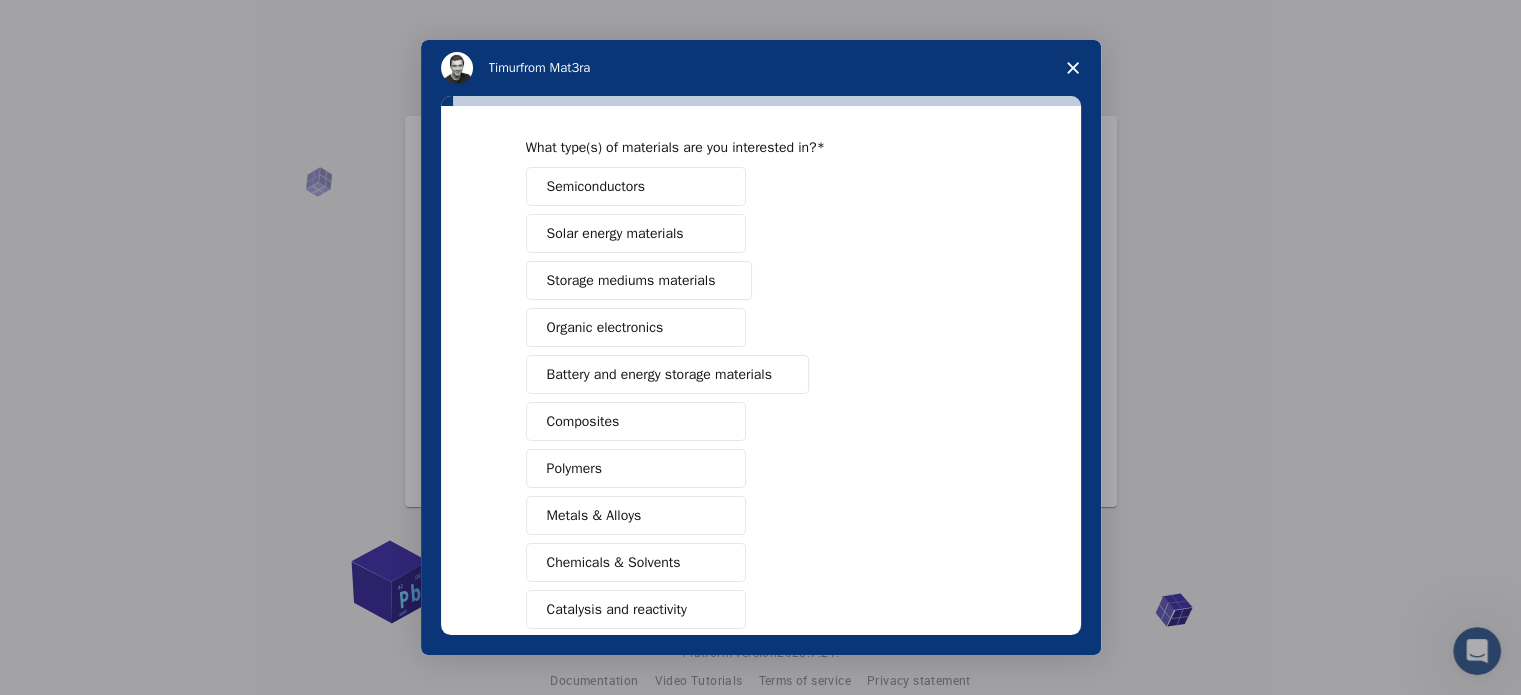 scroll, scrollTop: 100, scrollLeft: 0, axis: vertical 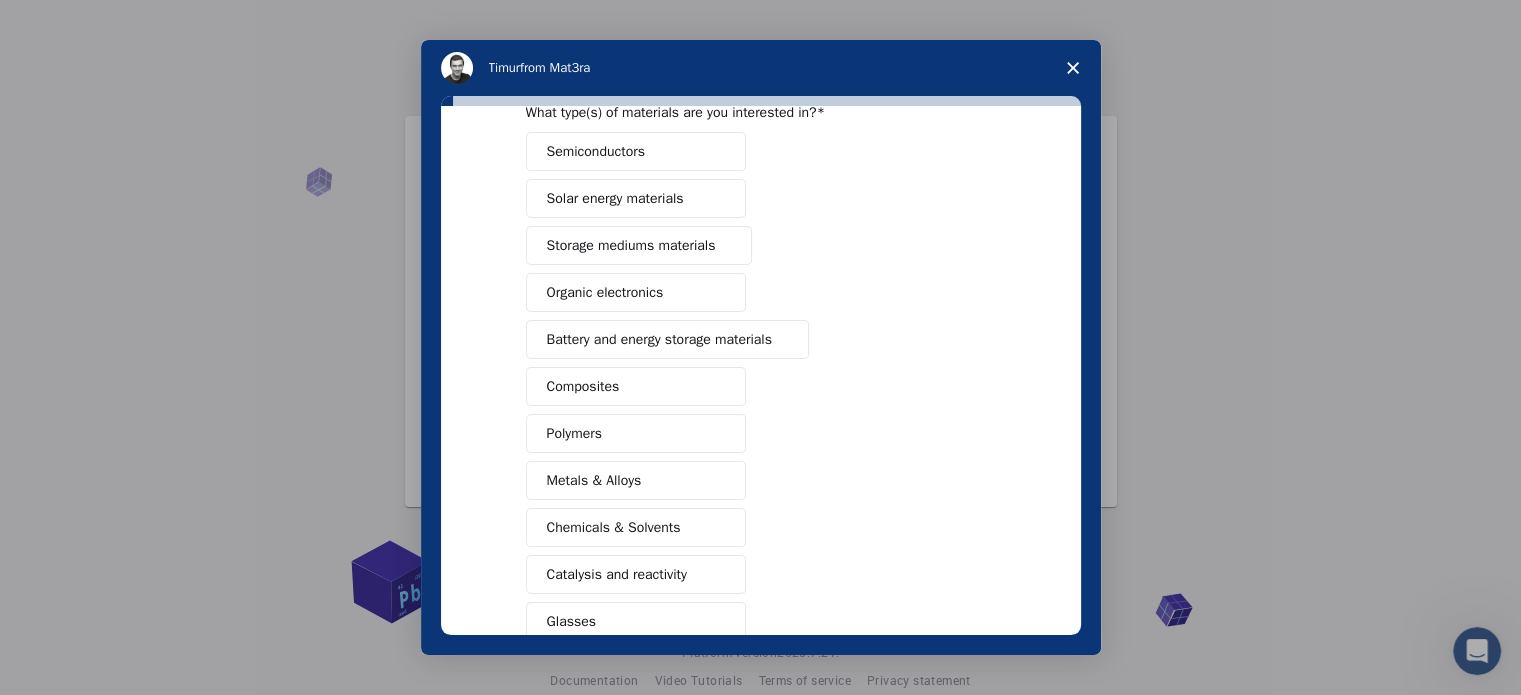 click on "Composites" at bounding box center [583, 386] 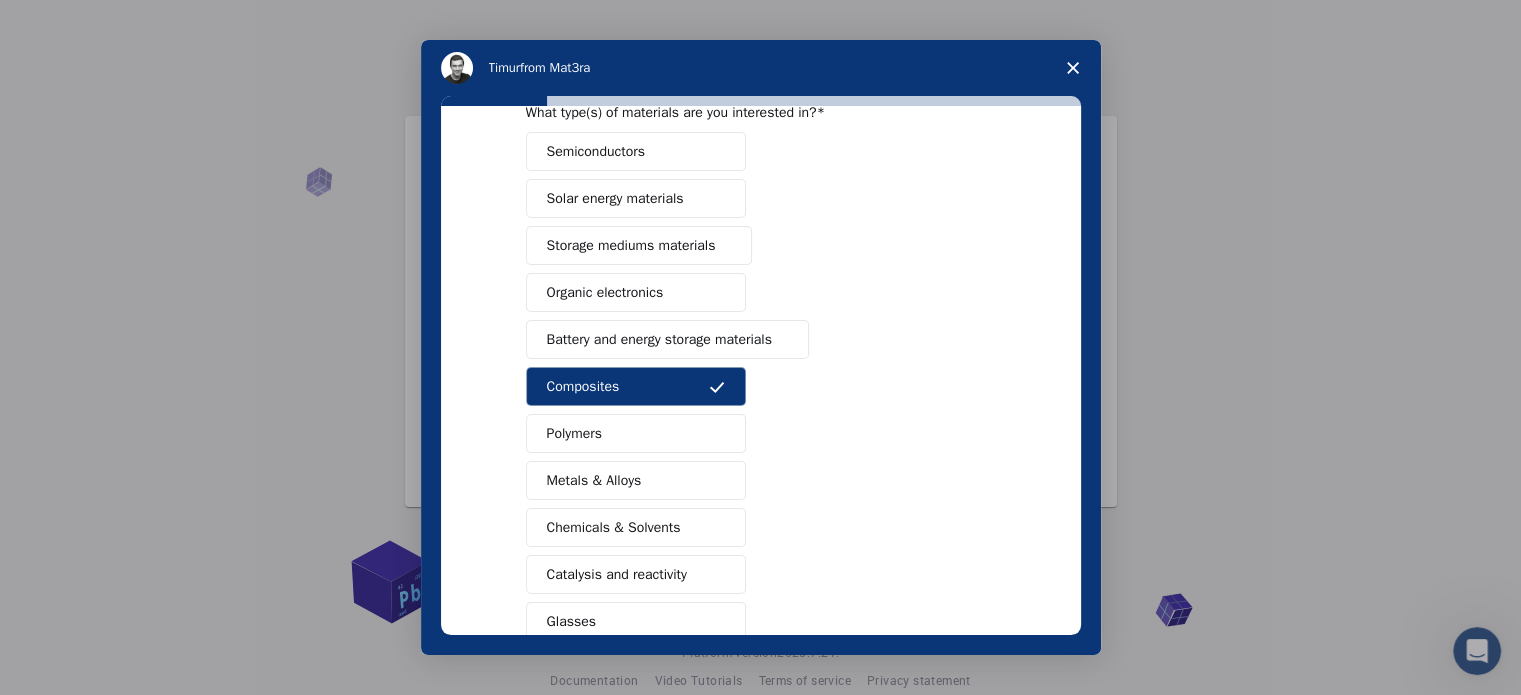 click on "Composites" at bounding box center (636, 386) 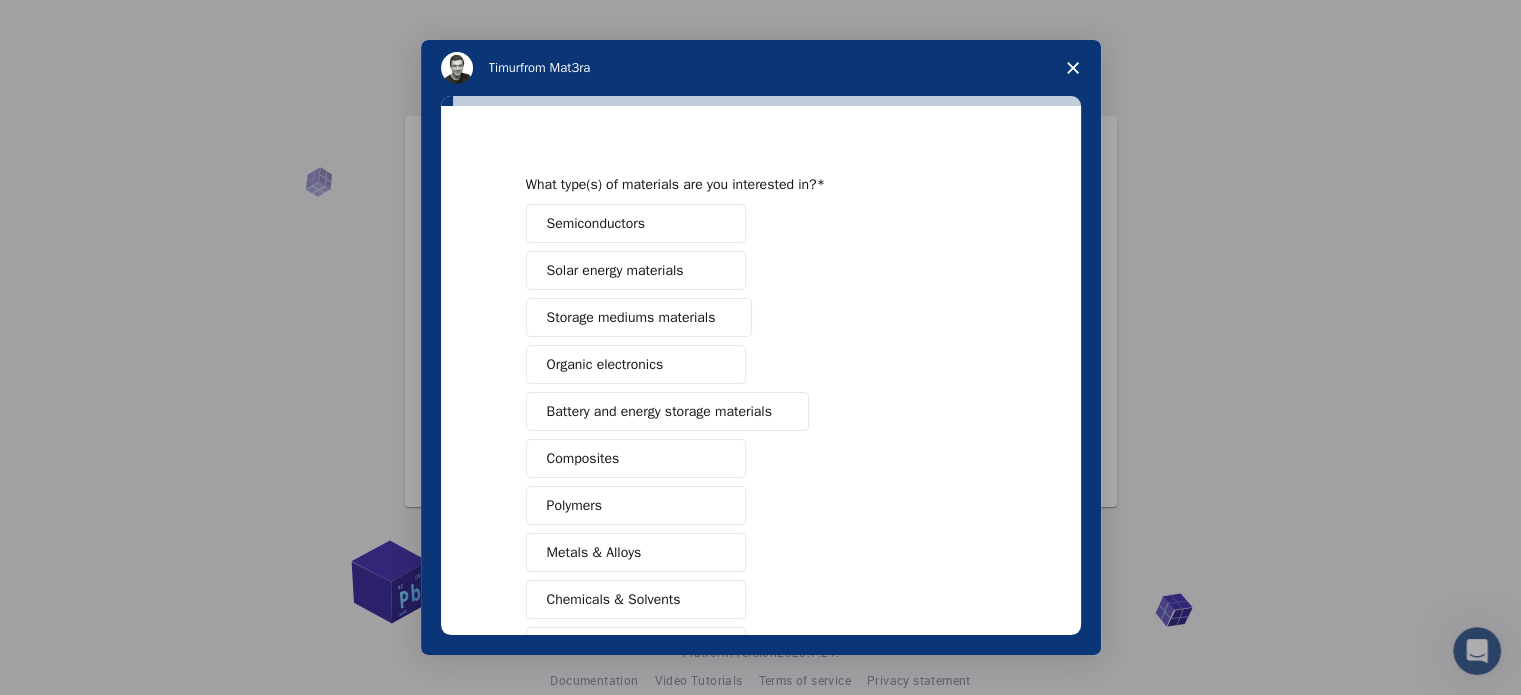 scroll, scrollTop: 0, scrollLeft: 0, axis: both 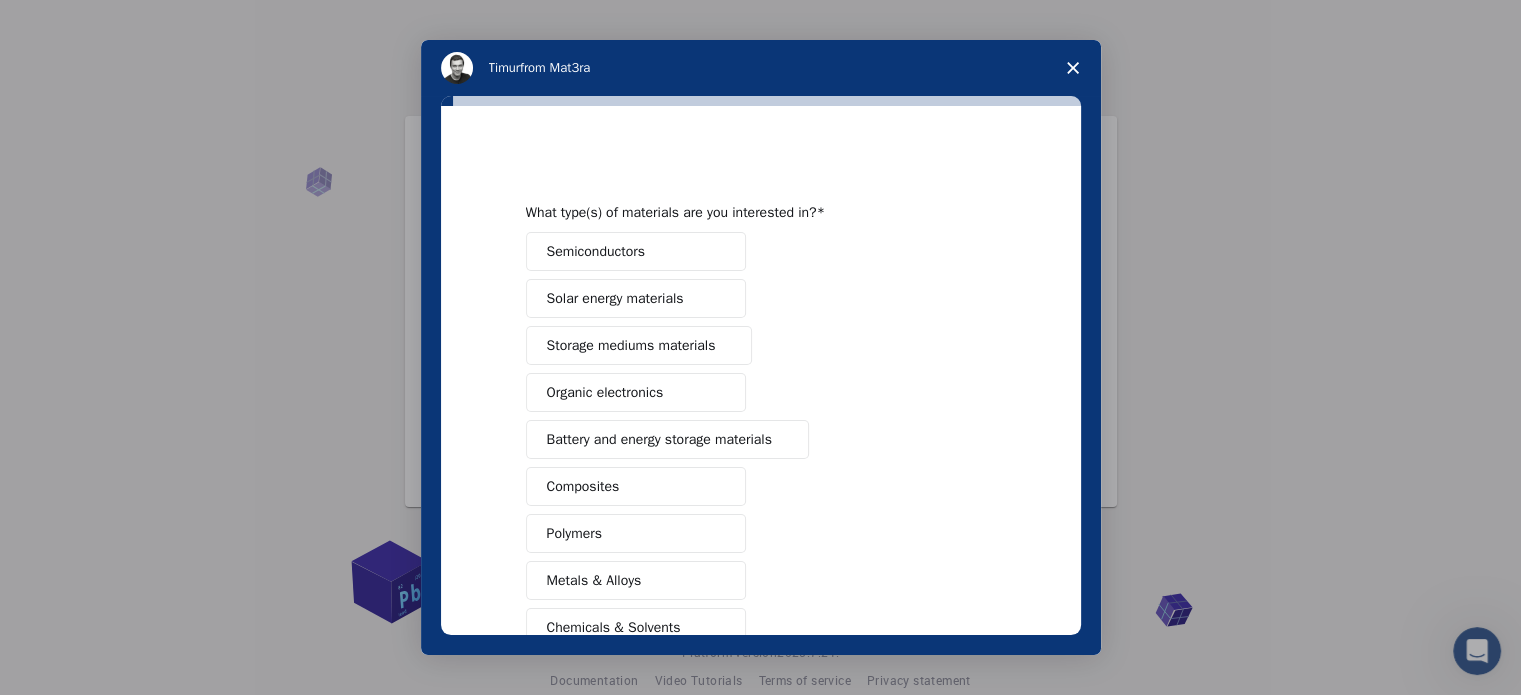 click on "Semiconductors" at bounding box center [596, 251] 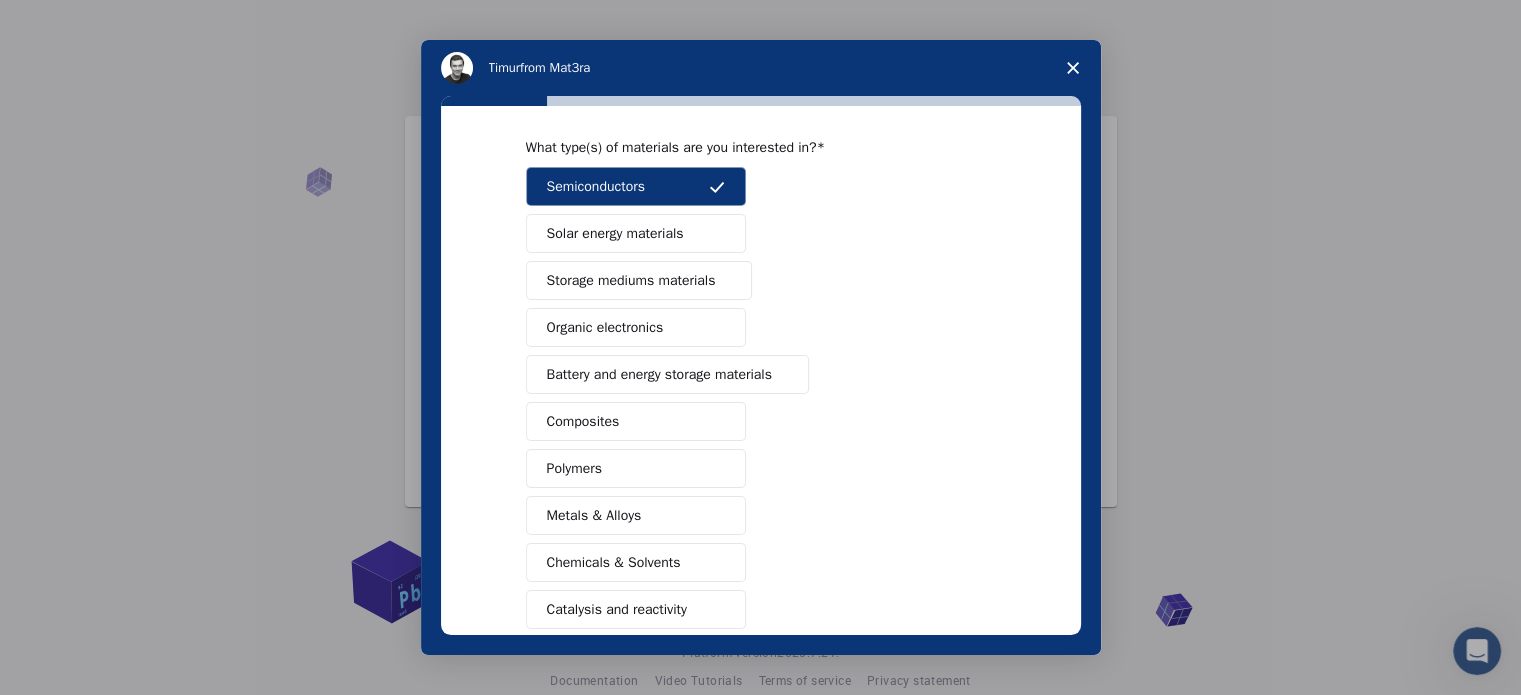 scroll, scrollTop: 100, scrollLeft: 0, axis: vertical 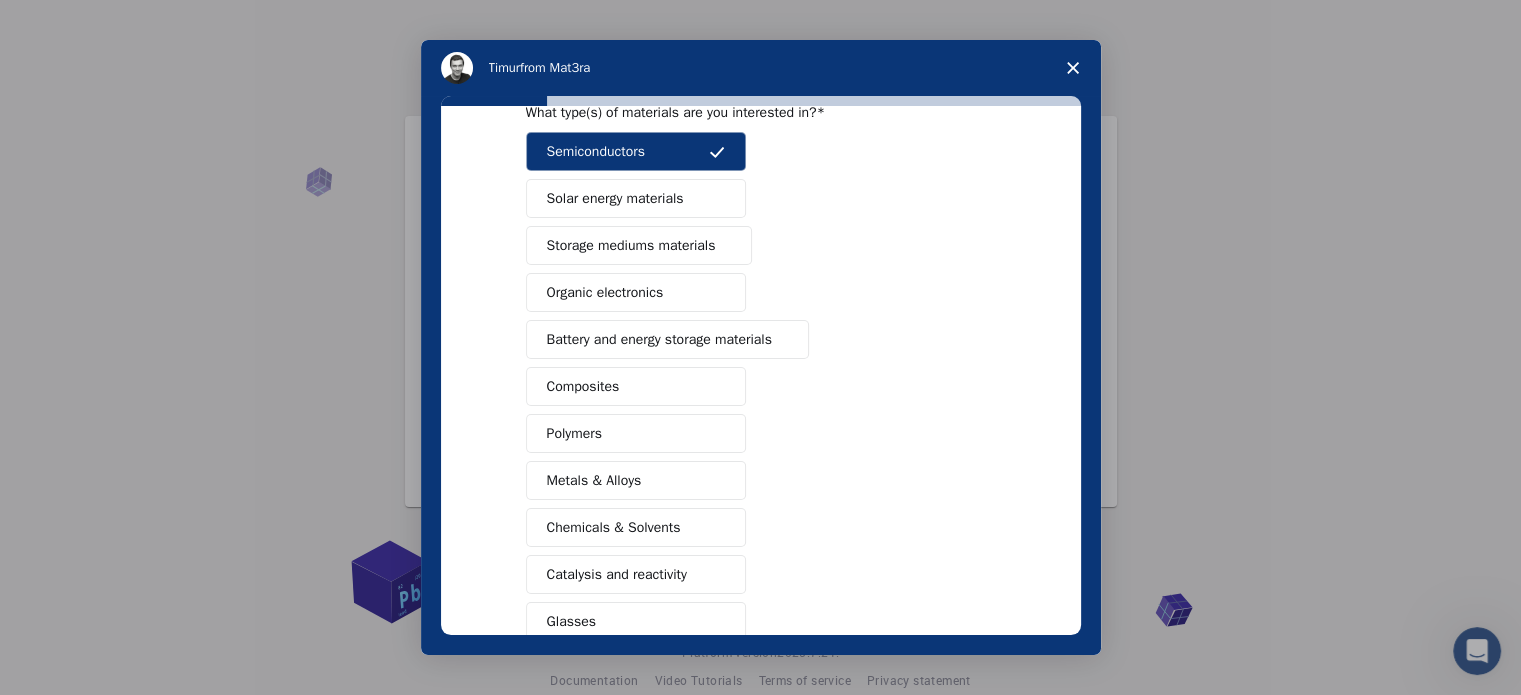click on "Organic electronics" at bounding box center (605, 292) 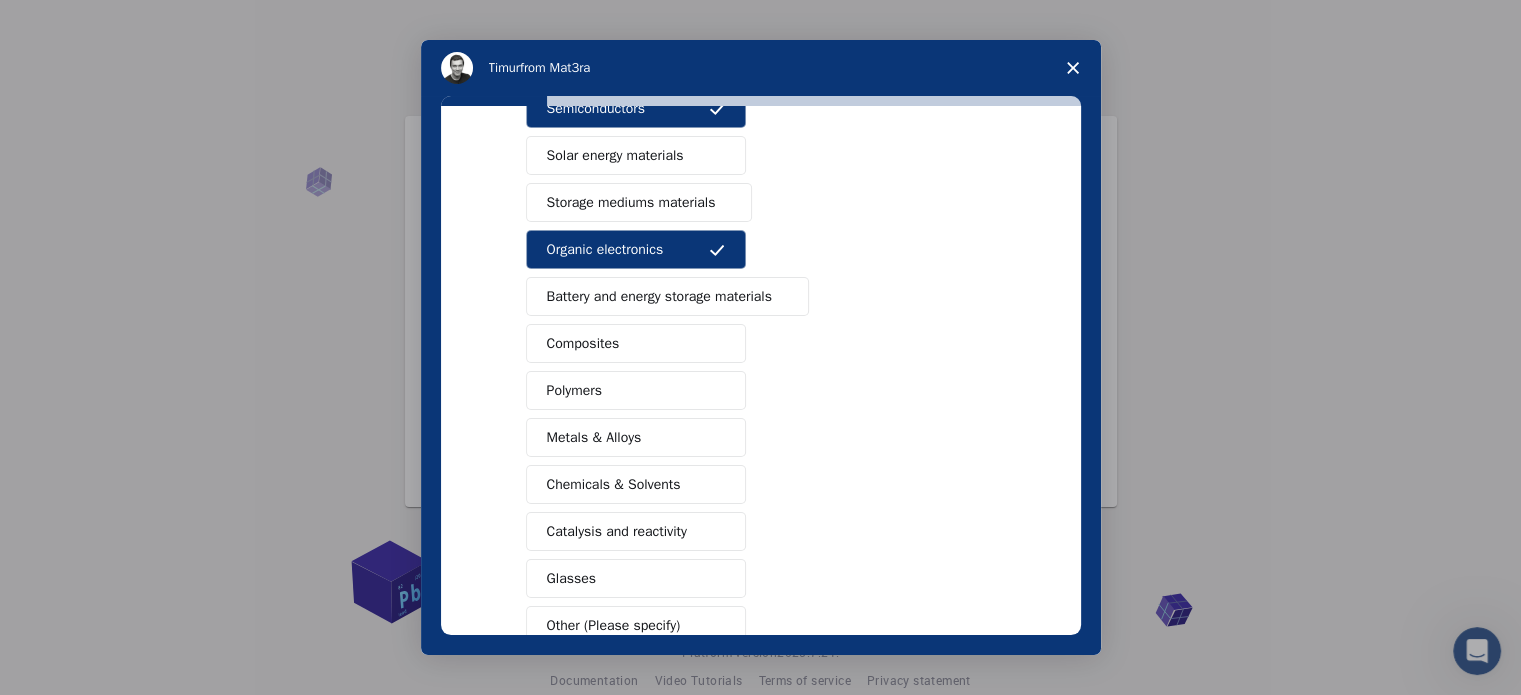 scroll, scrollTop: 100, scrollLeft: 0, axis: vertical 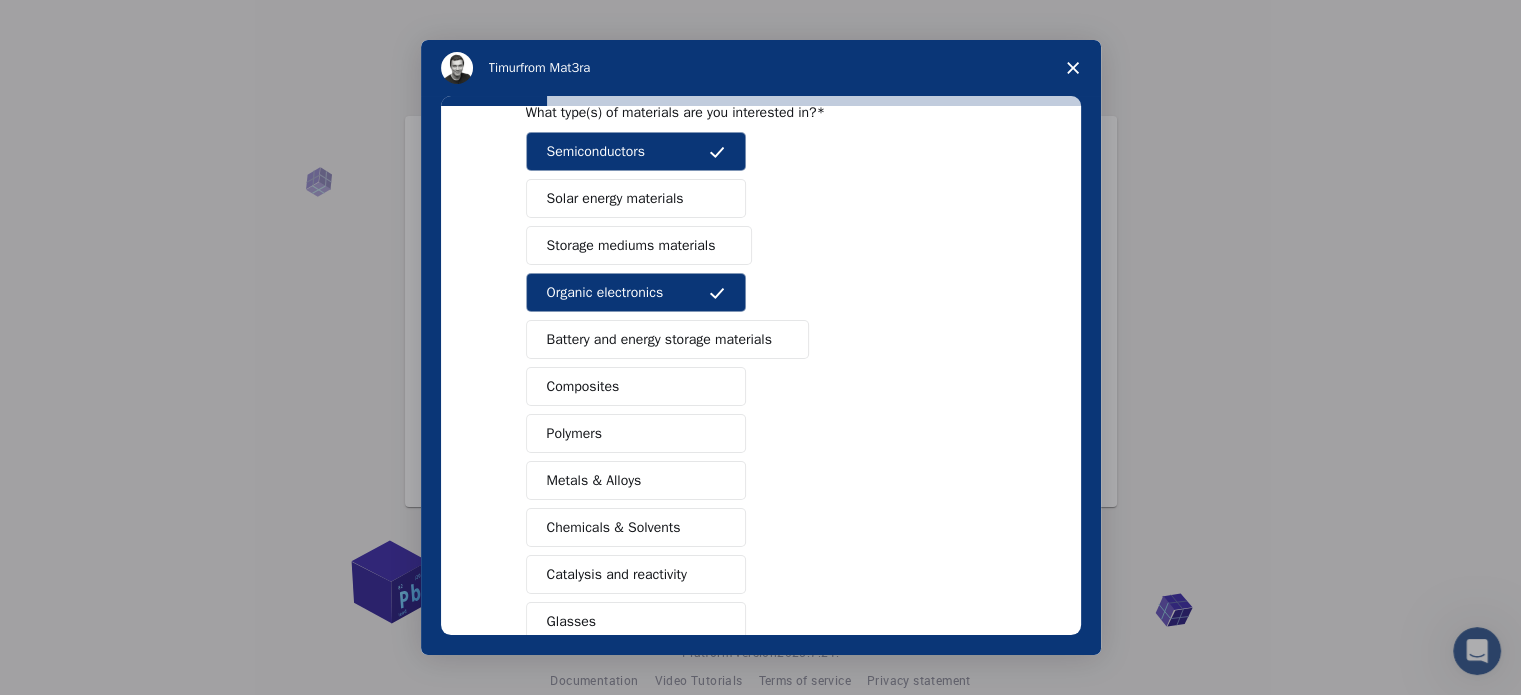 click on "Battery and energy storage materials" at bounding box center [659, 339] 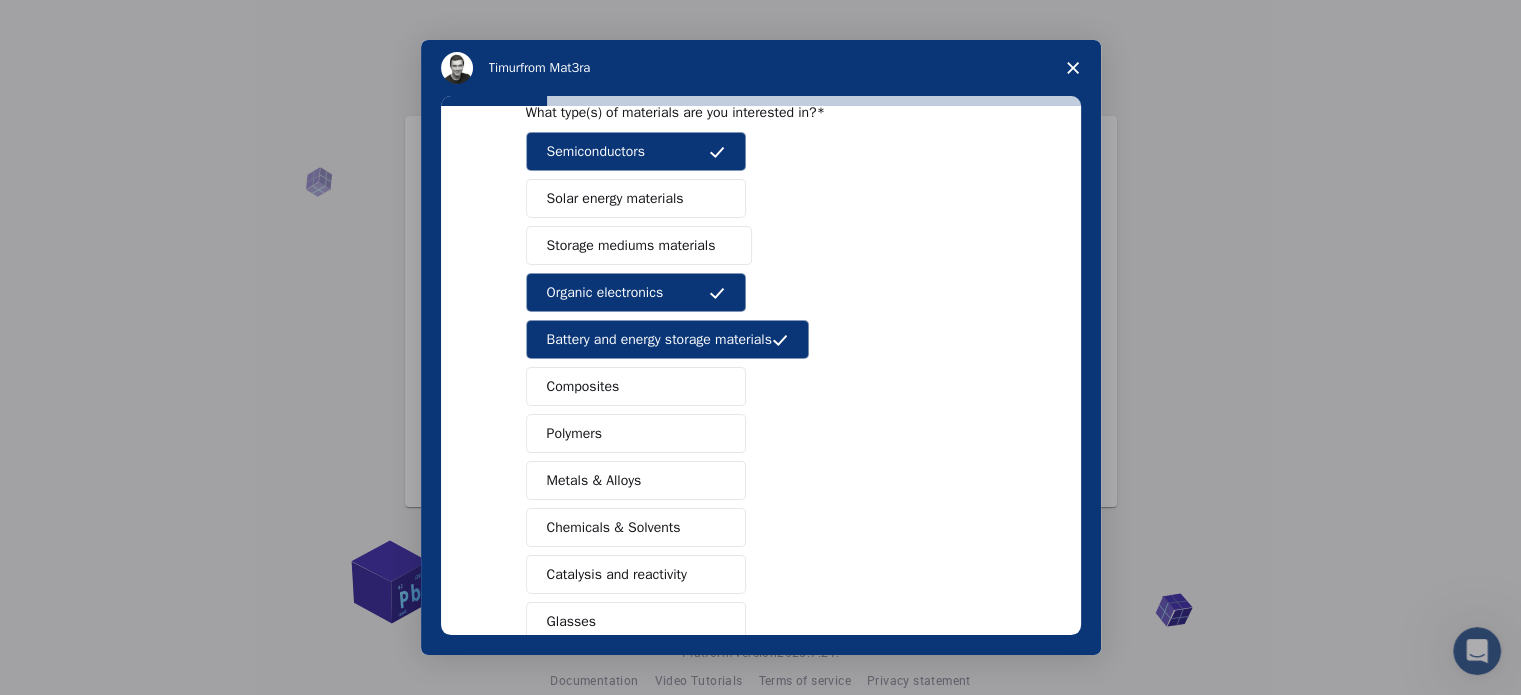 scroll, scrollTop: 264, scrollLeft: 0, axis: vertical 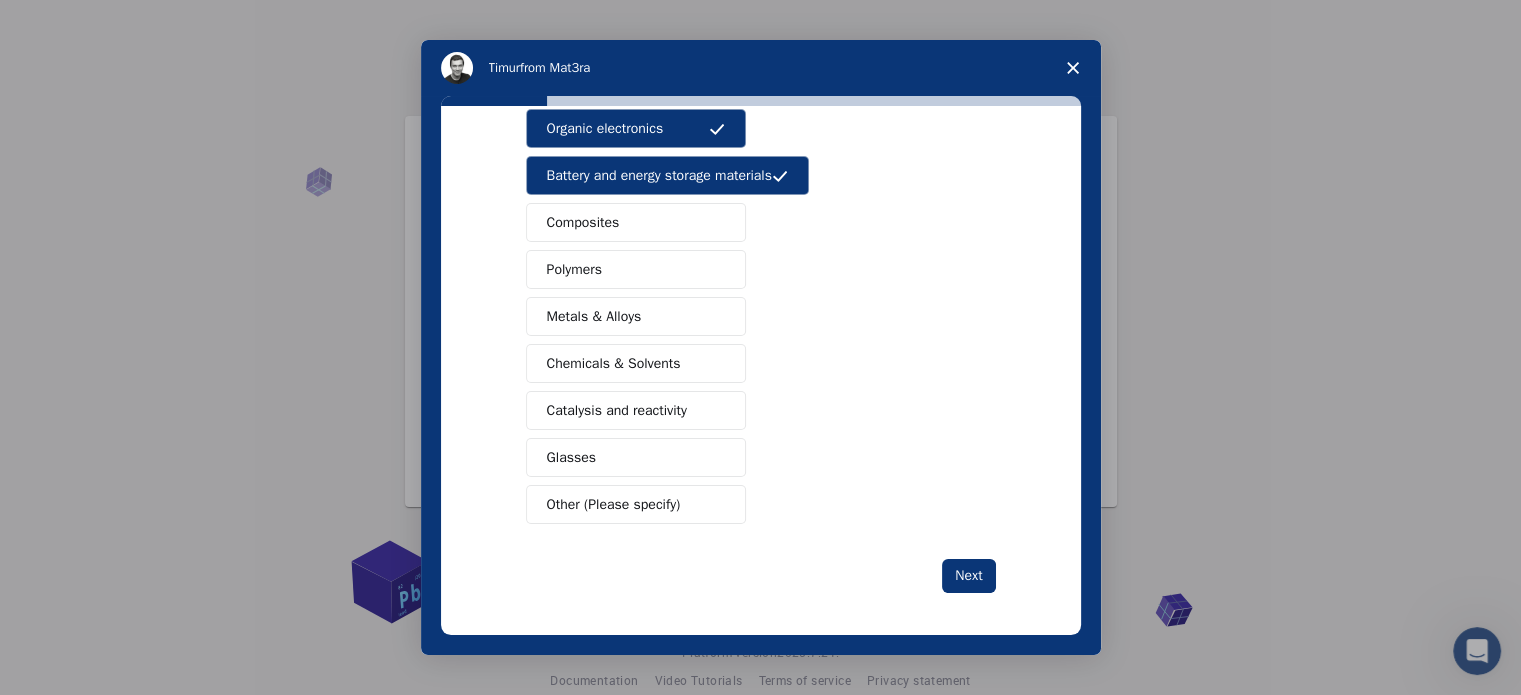 click on "Other (Please specify)" at bounding box center (614, 504) 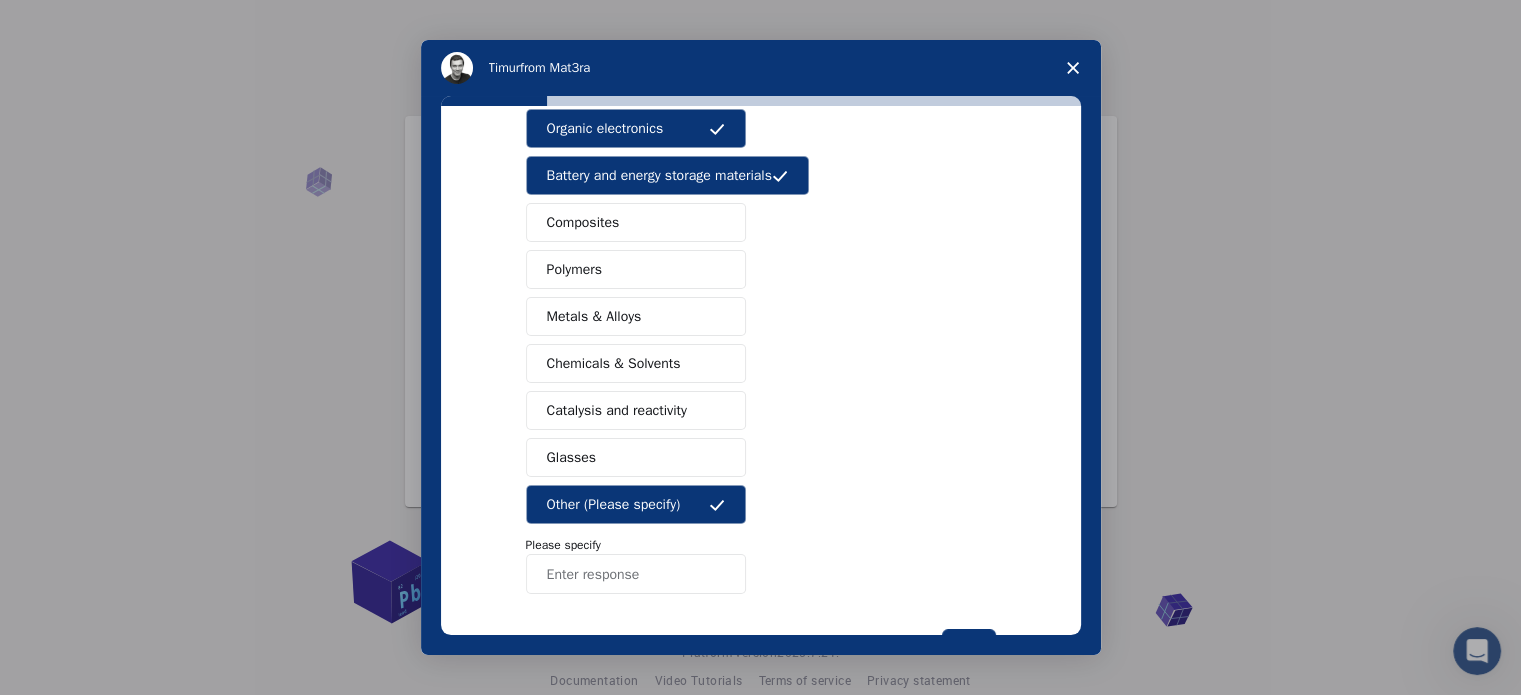 click at bounding box center (636, 574) 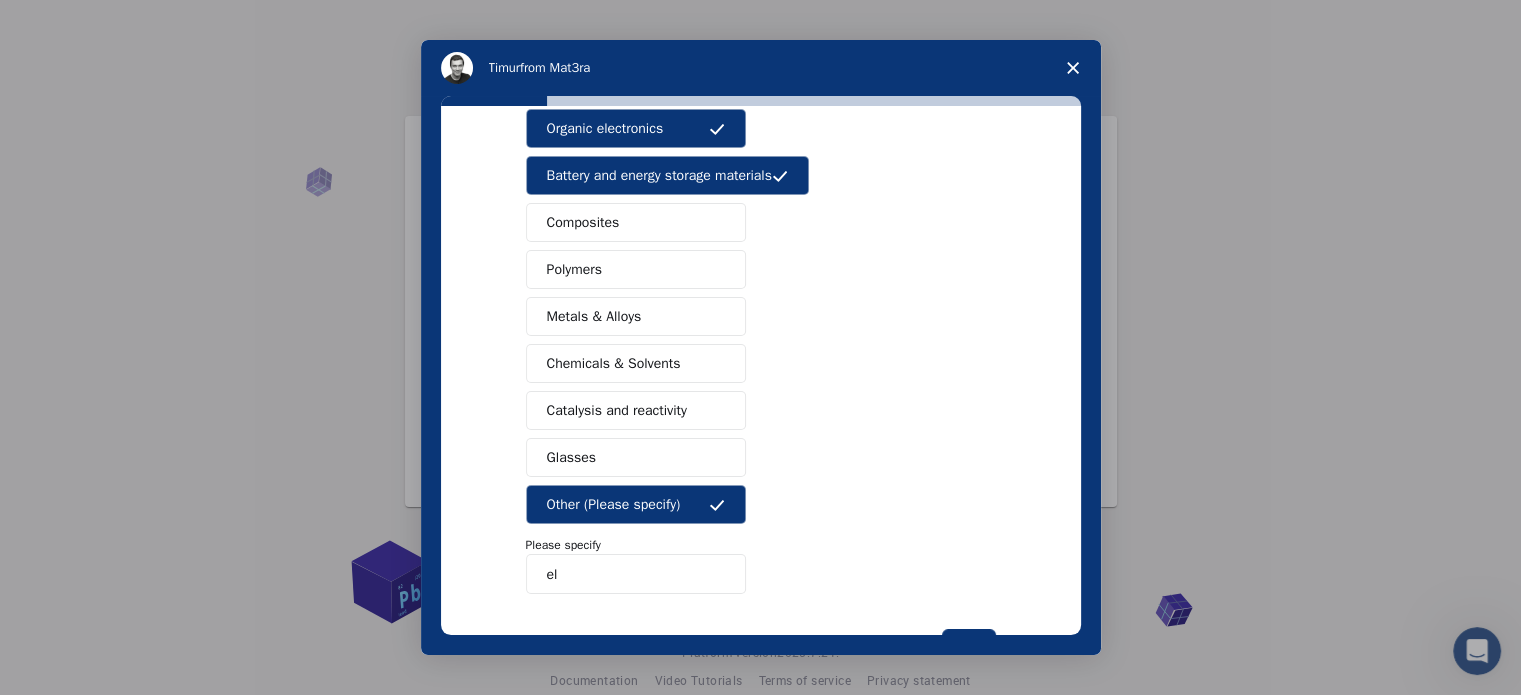 type on "e" 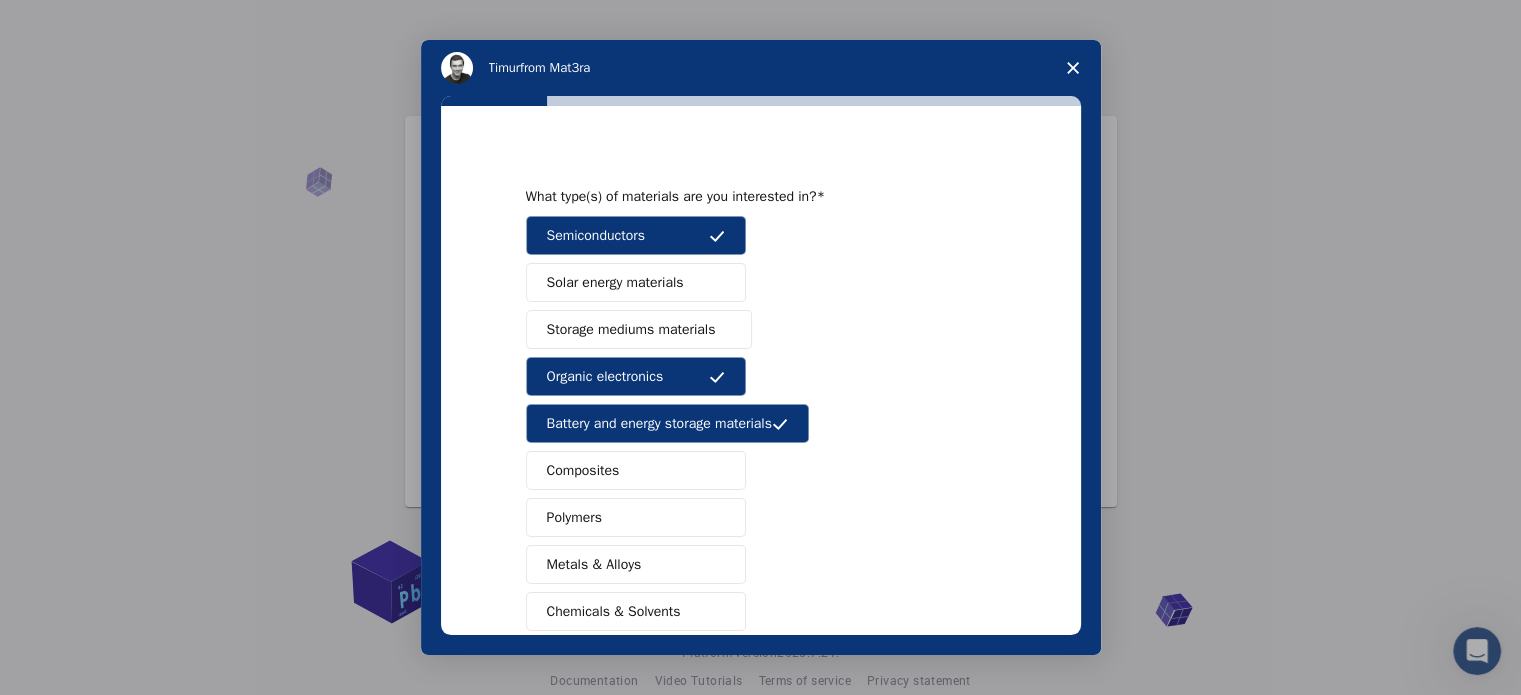 scroll, scrollTop: 0, scrollLeft: 0, axis: both 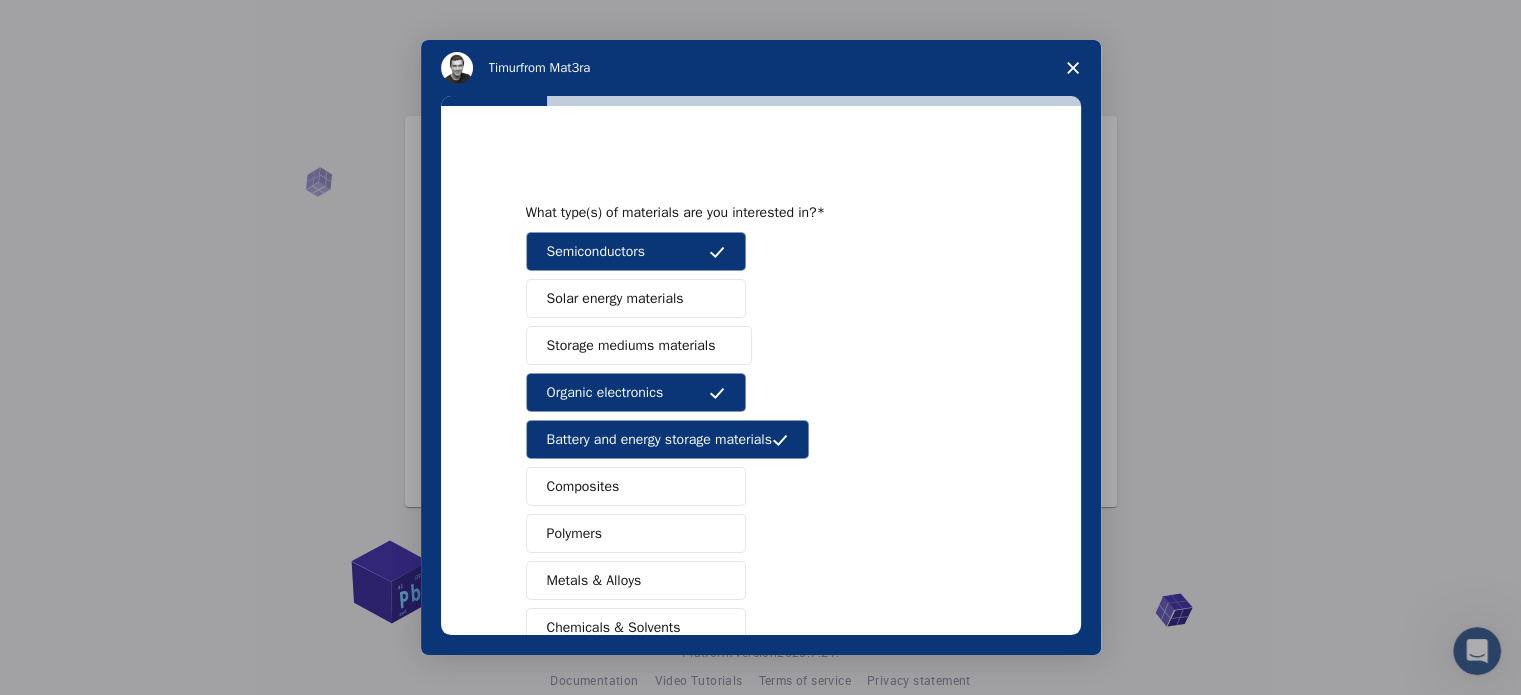 type on "quantum" 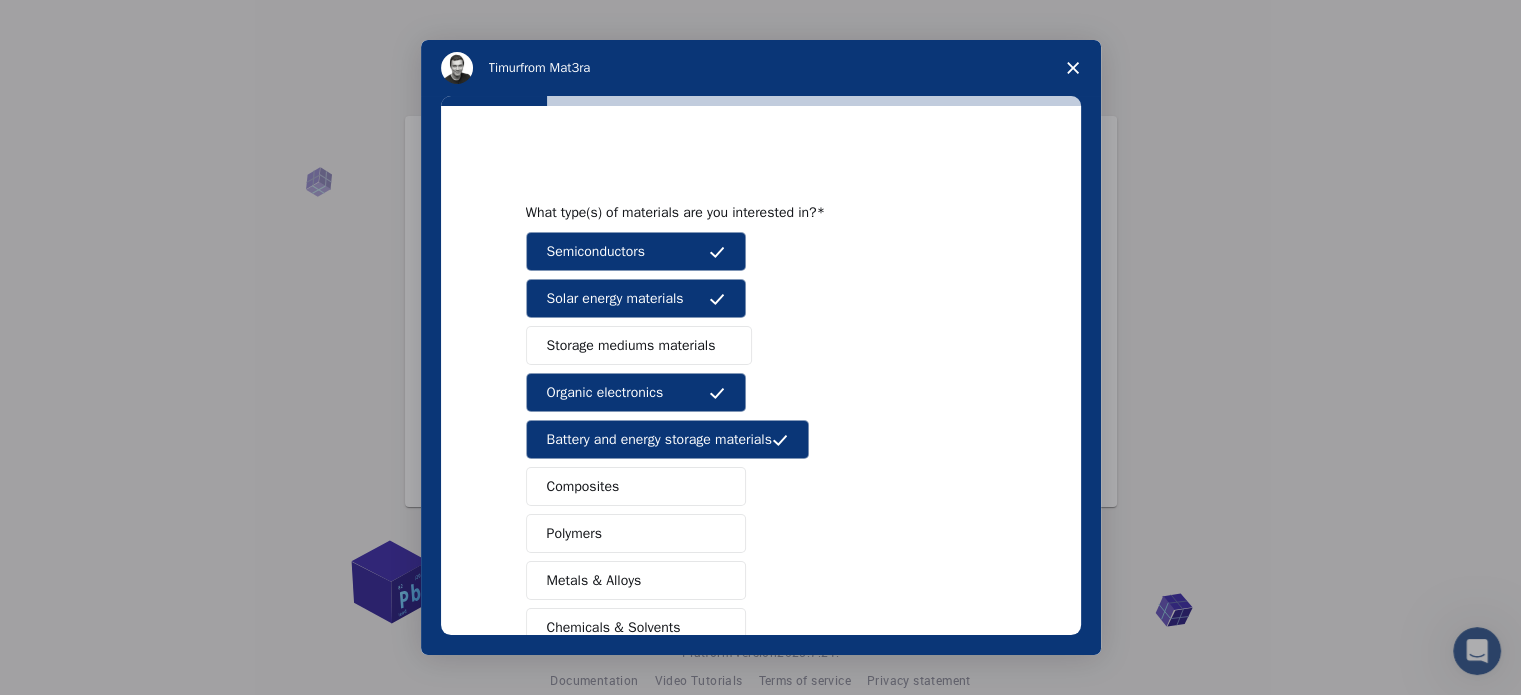 scroll, scrollTop: 335, scrollLeft: 0, axis: vertical 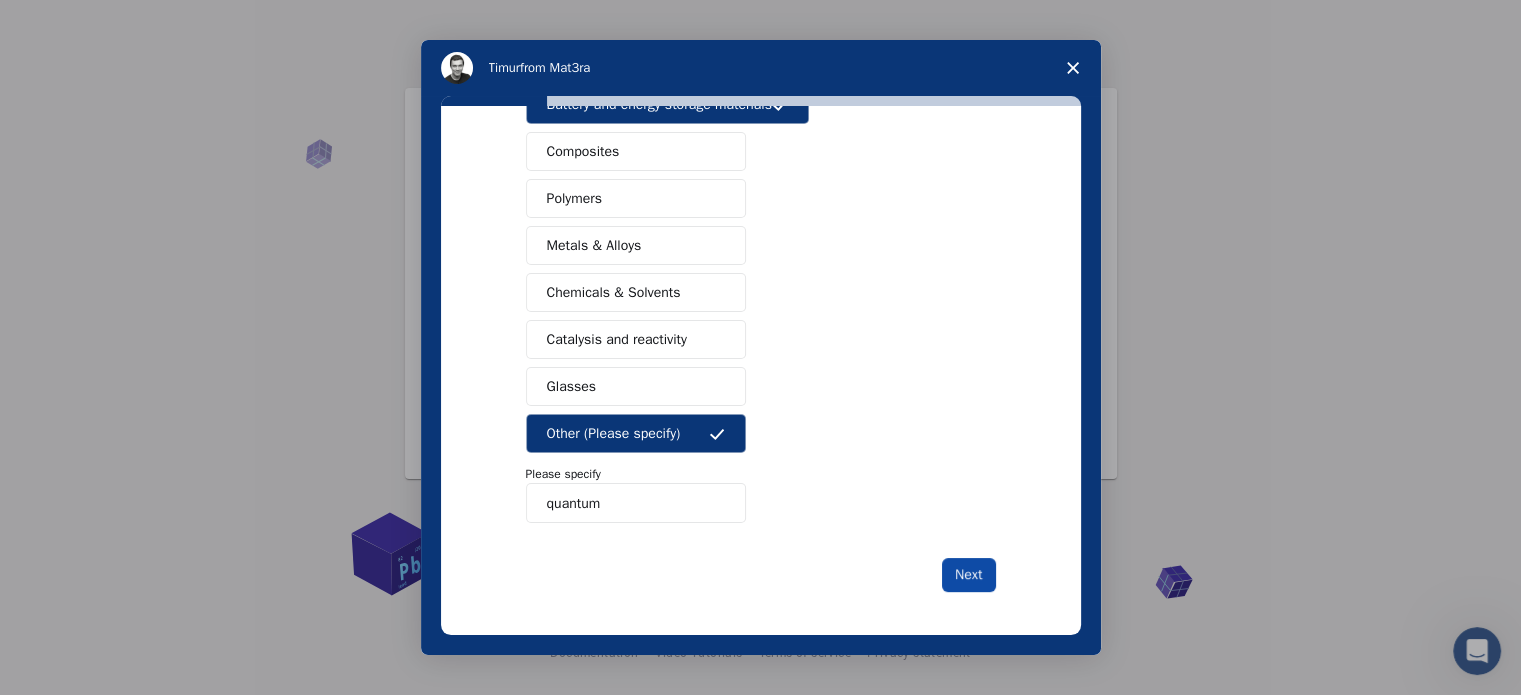 click on "Next" at bounding box center (968, 575) 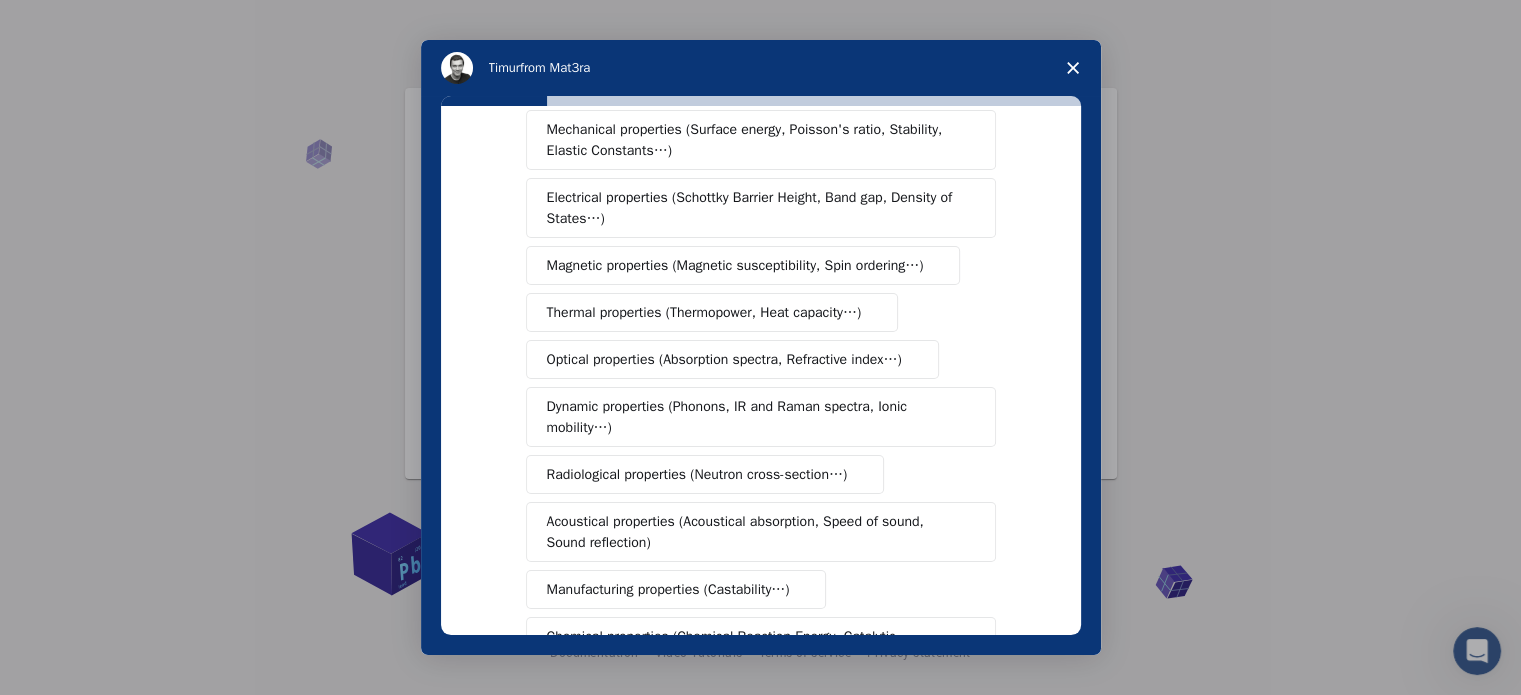 scroll, scrollTop: 100, scrollLeft: 0, axis: vertical 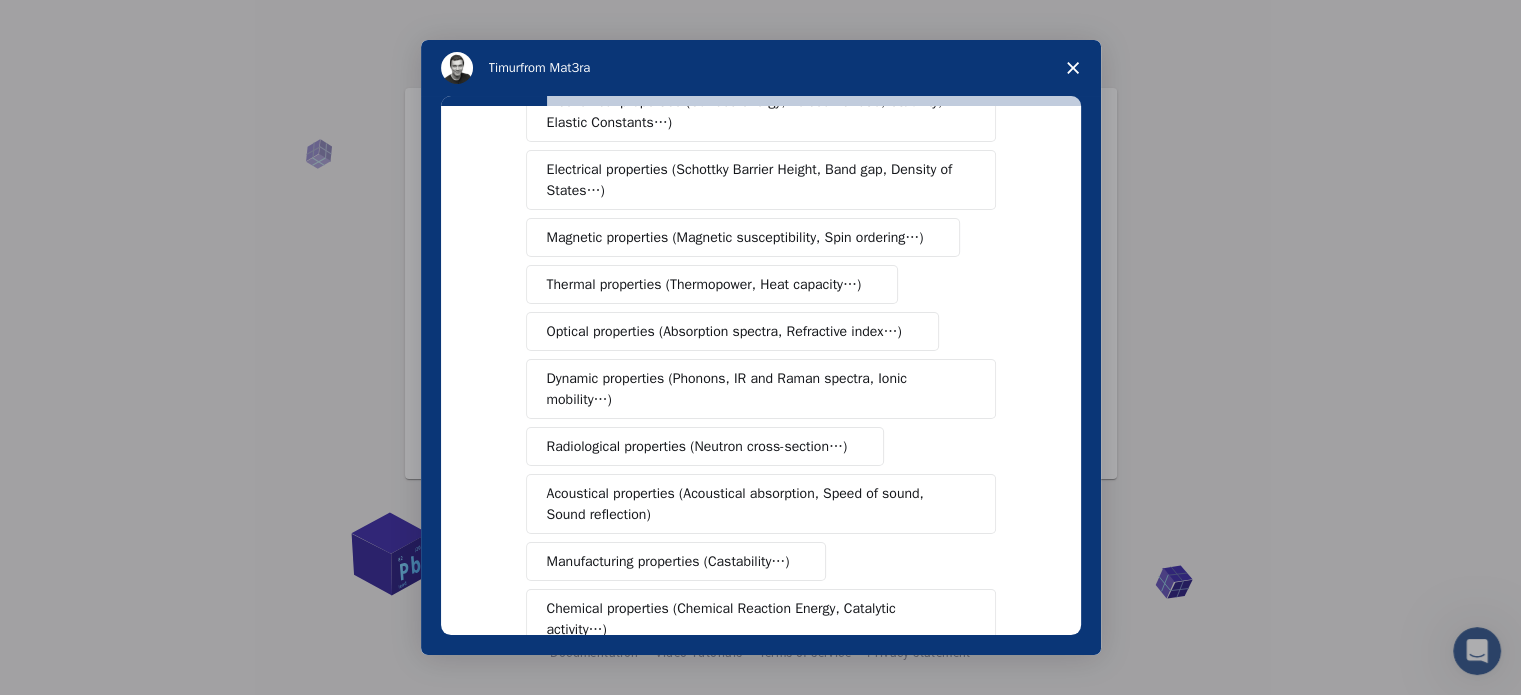 click on "Magnetic properties (Magnetic susceptibility, Spin ordering…)" at bounding box center (735, 237) 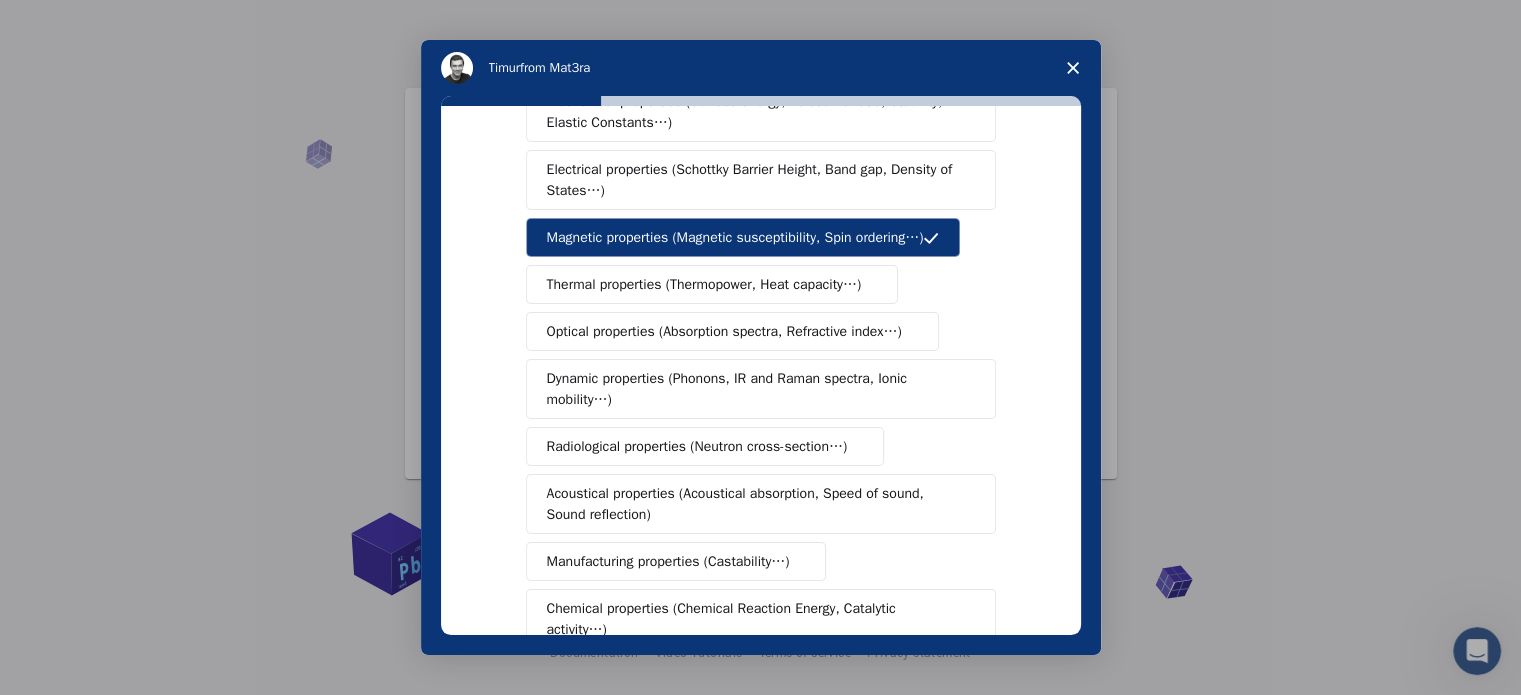 click on "Electrical properties (Schottky Barrier Height, Band gap, Density of States…)" at bounding box center (754, 180) 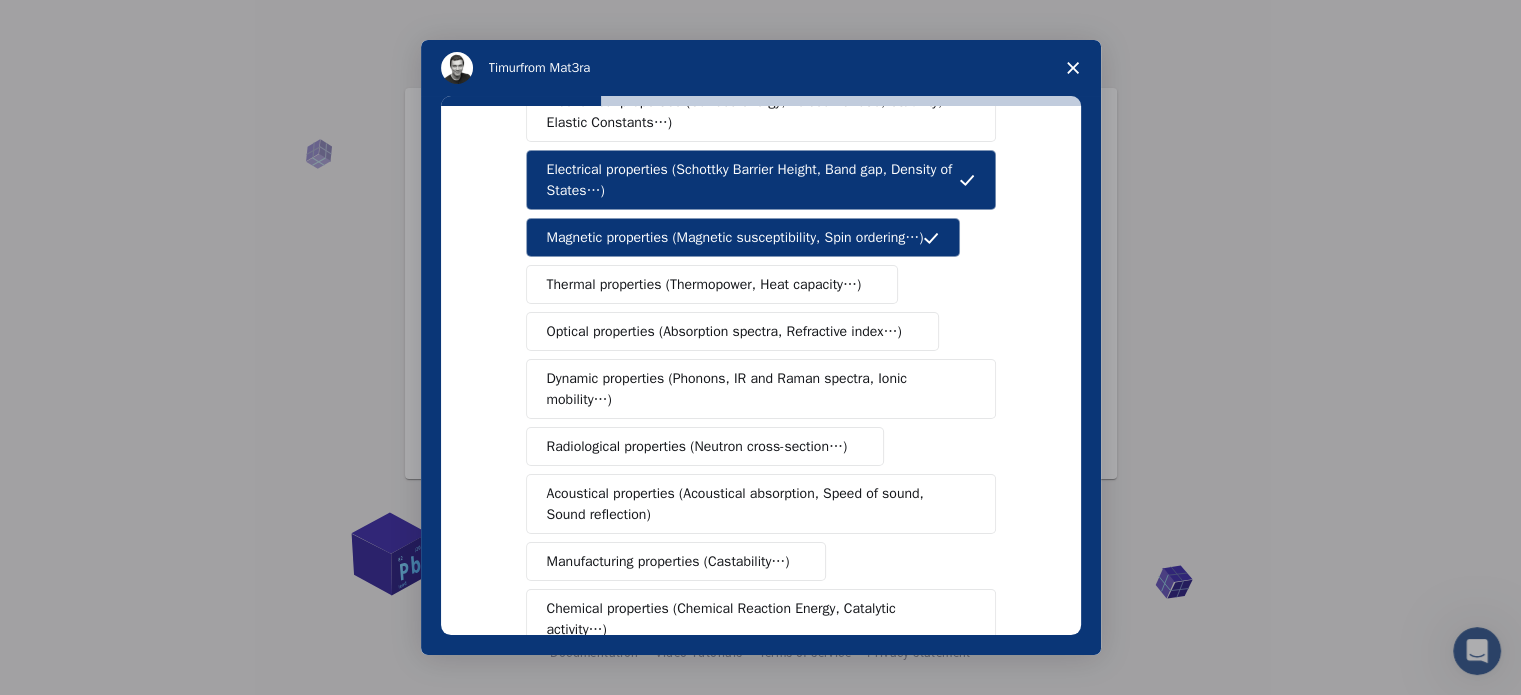click on "Dynamic properties (Phonons, IR and Raman spectra, Ionic mobility…)" at bounding box center [753, 389] 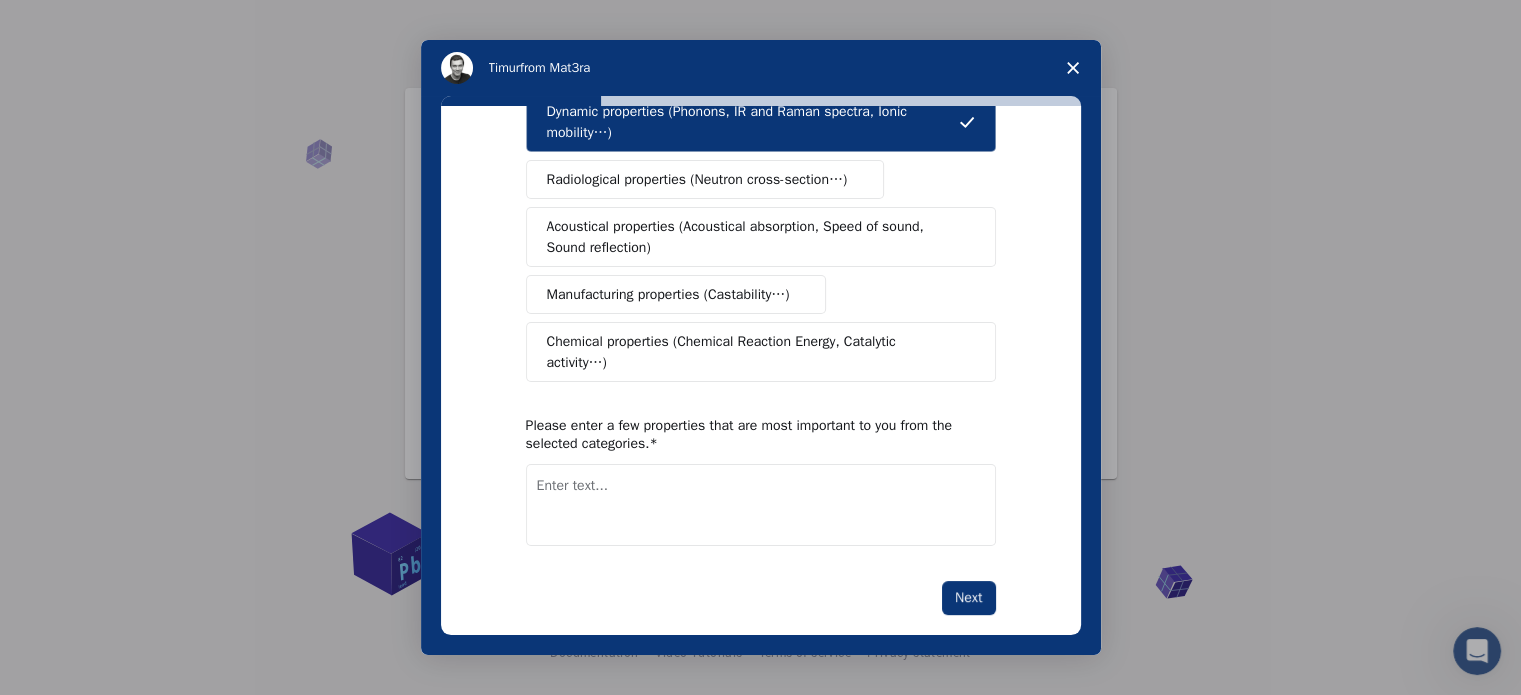 scroll, scrollTop: 368, scrollLeft: 0, axis: vertical 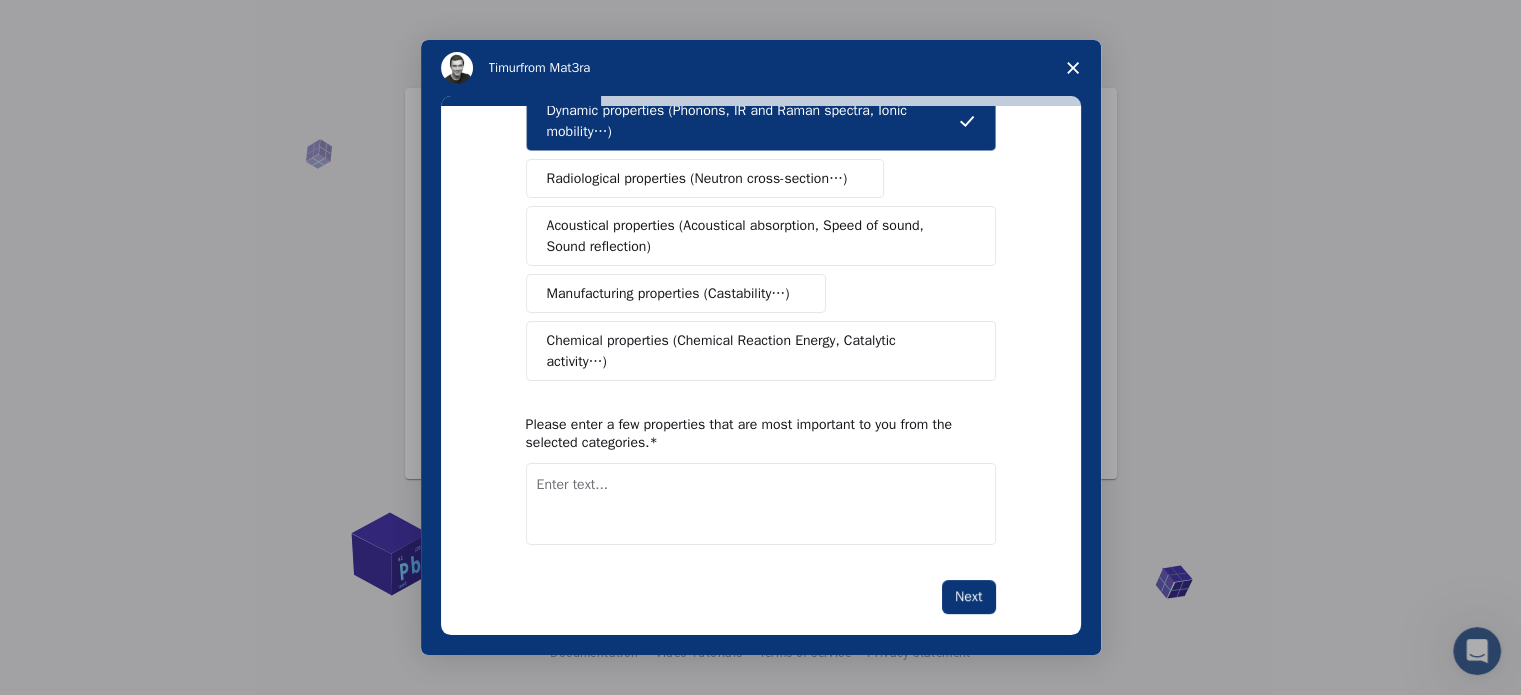 click on "Chemical properties (Chemical Reaction Energy, Catalytic activity…)" at bounding box center (753, 351) 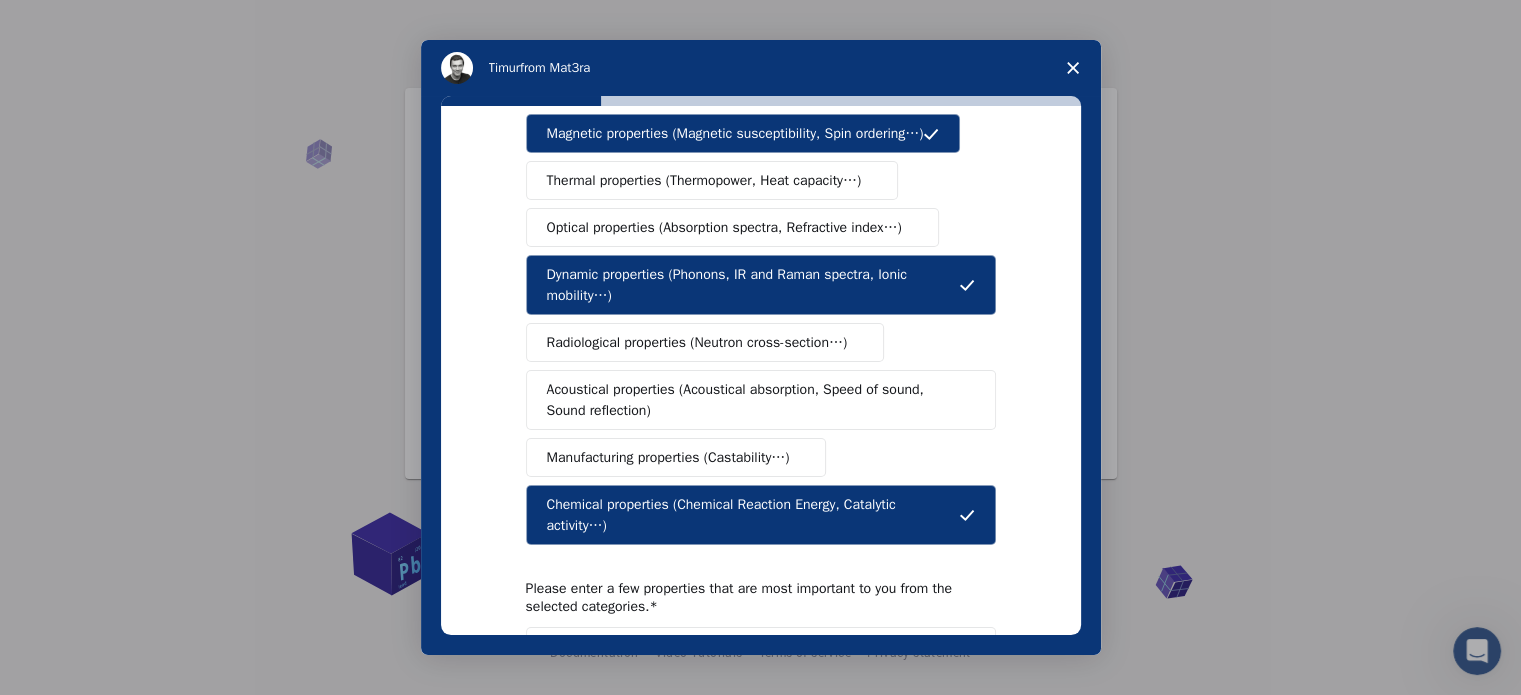 scroll, scrollTop: 168, scrollLeft: 0, axis: vertical 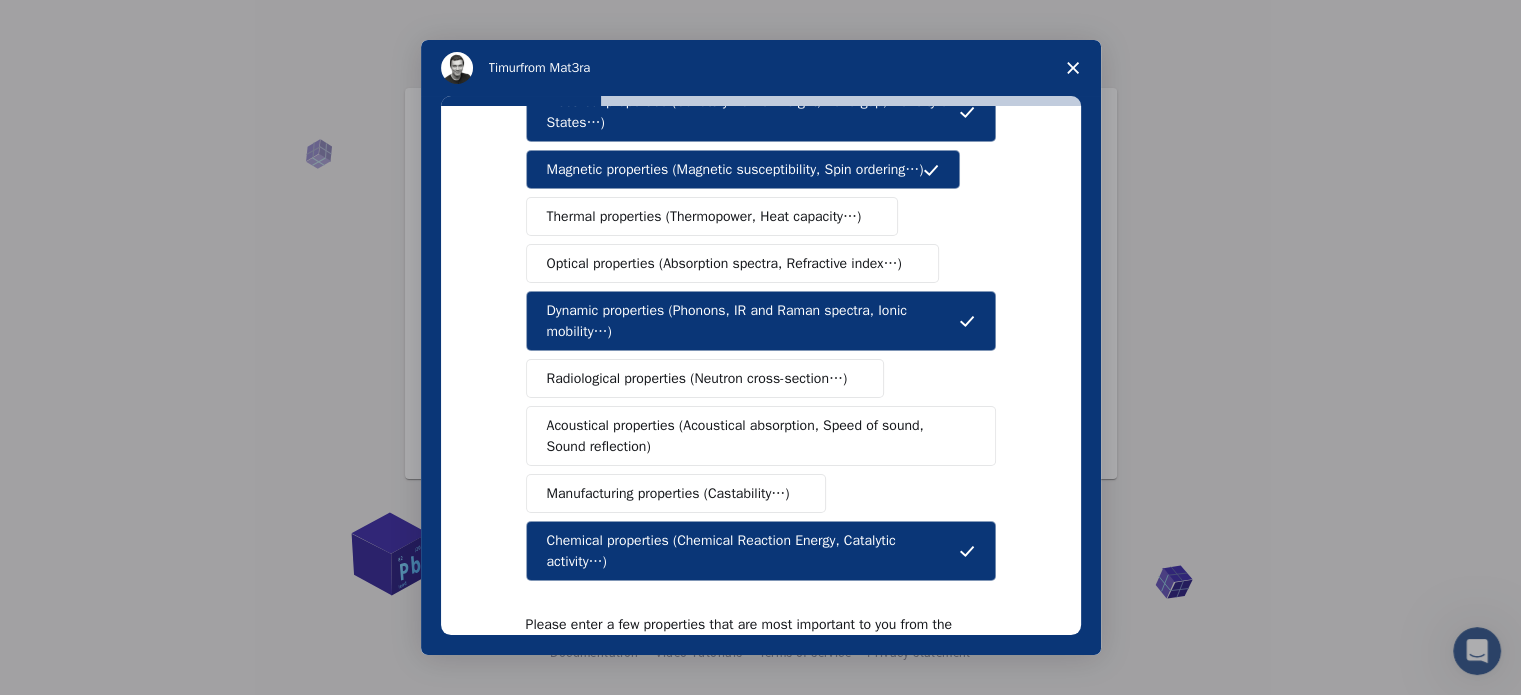 click on "Radiological properties (Neutron cross-section…)" at bounding box center [697, 378] 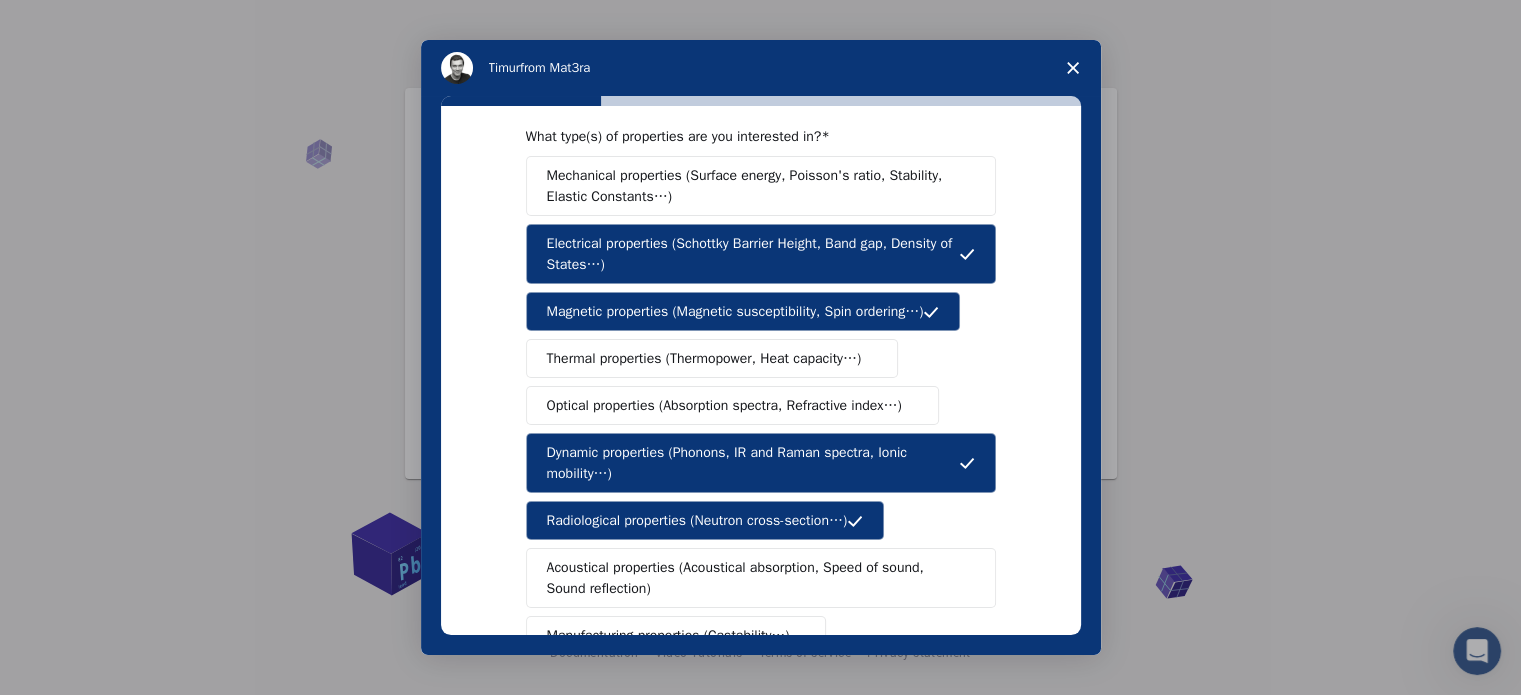 scroll, scrollTop: 0, scrollLeft: 0, axis: both 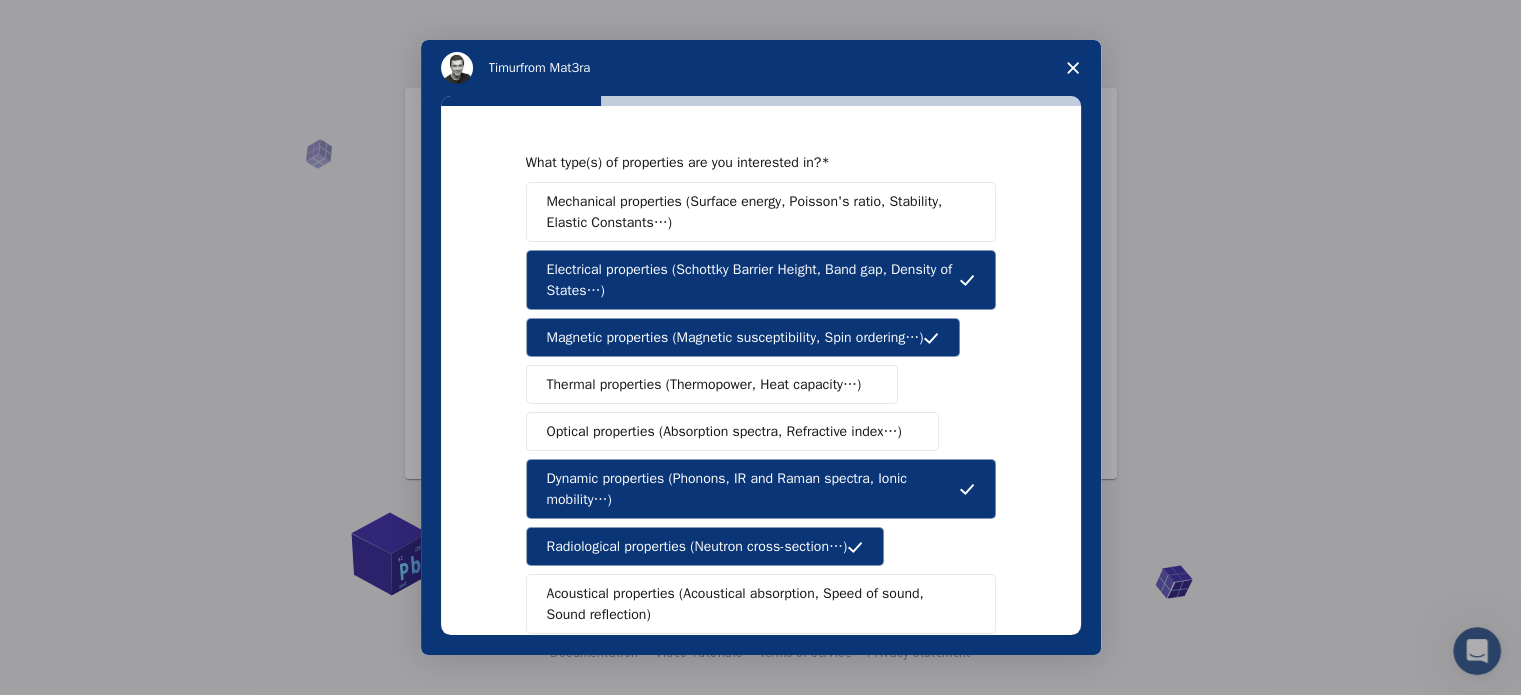 click on "Optical properties (Absorption spectra, Refractive index…)" at bounding box center [724, 431] 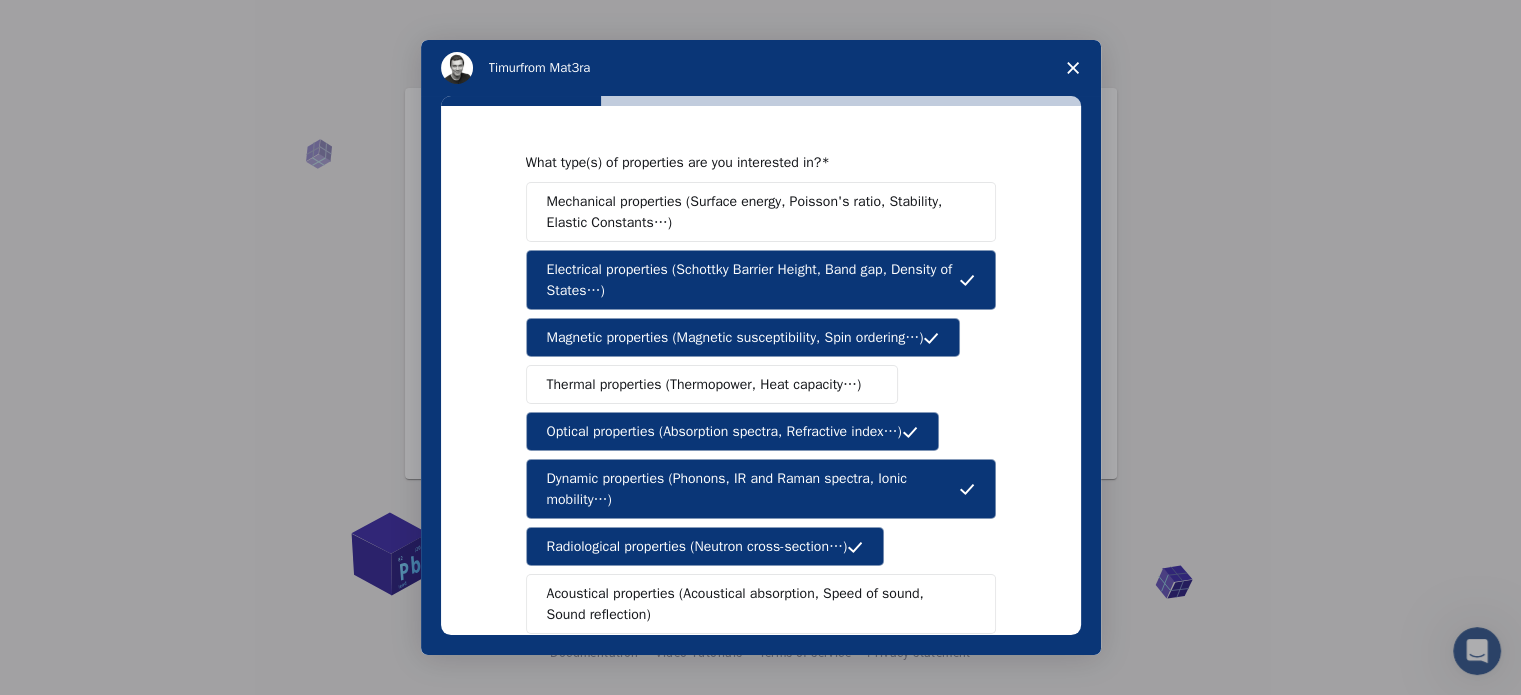 scroll, scrollTop: 0, scrollLeft: 0, axis: both 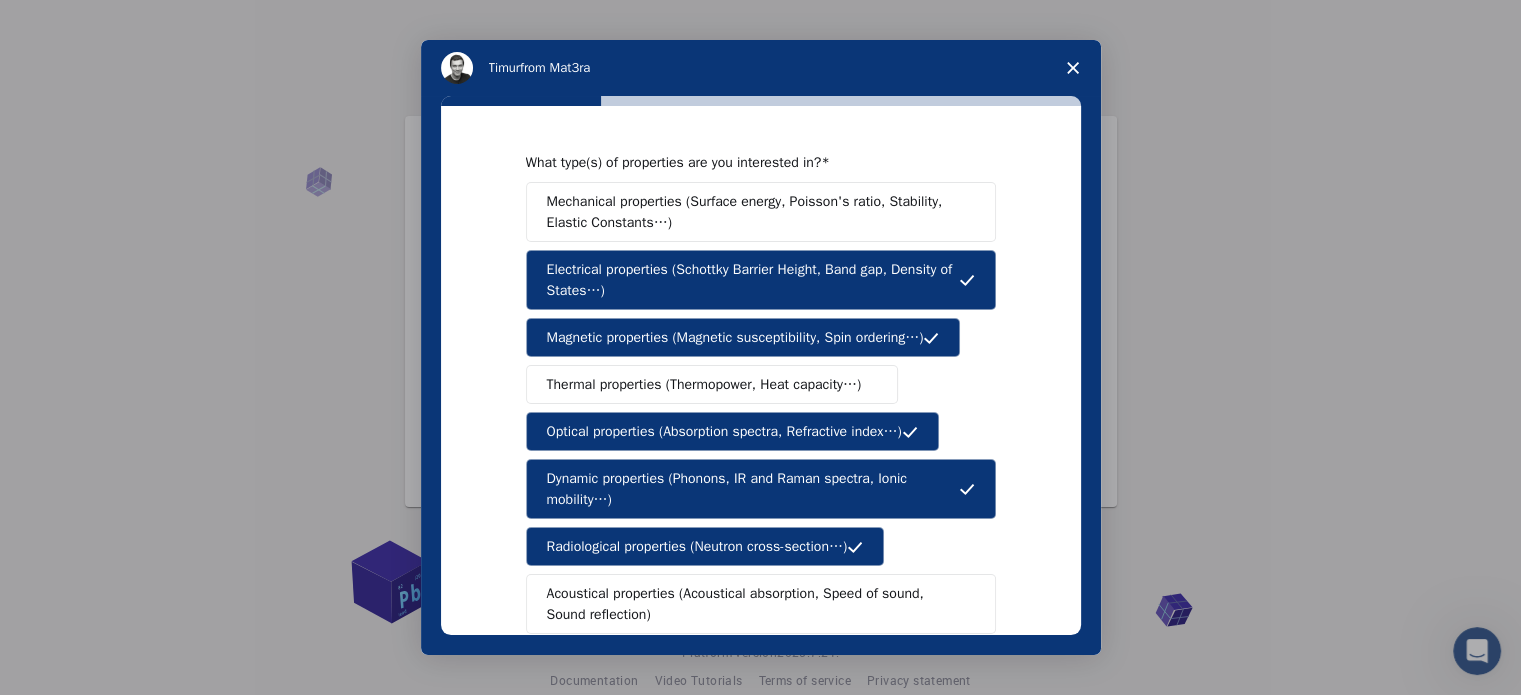 click on "Mechanical properties (Surface energy, Poisson's ratio, Stability, Elastic Constants…)" at bounding box center [754, 212] 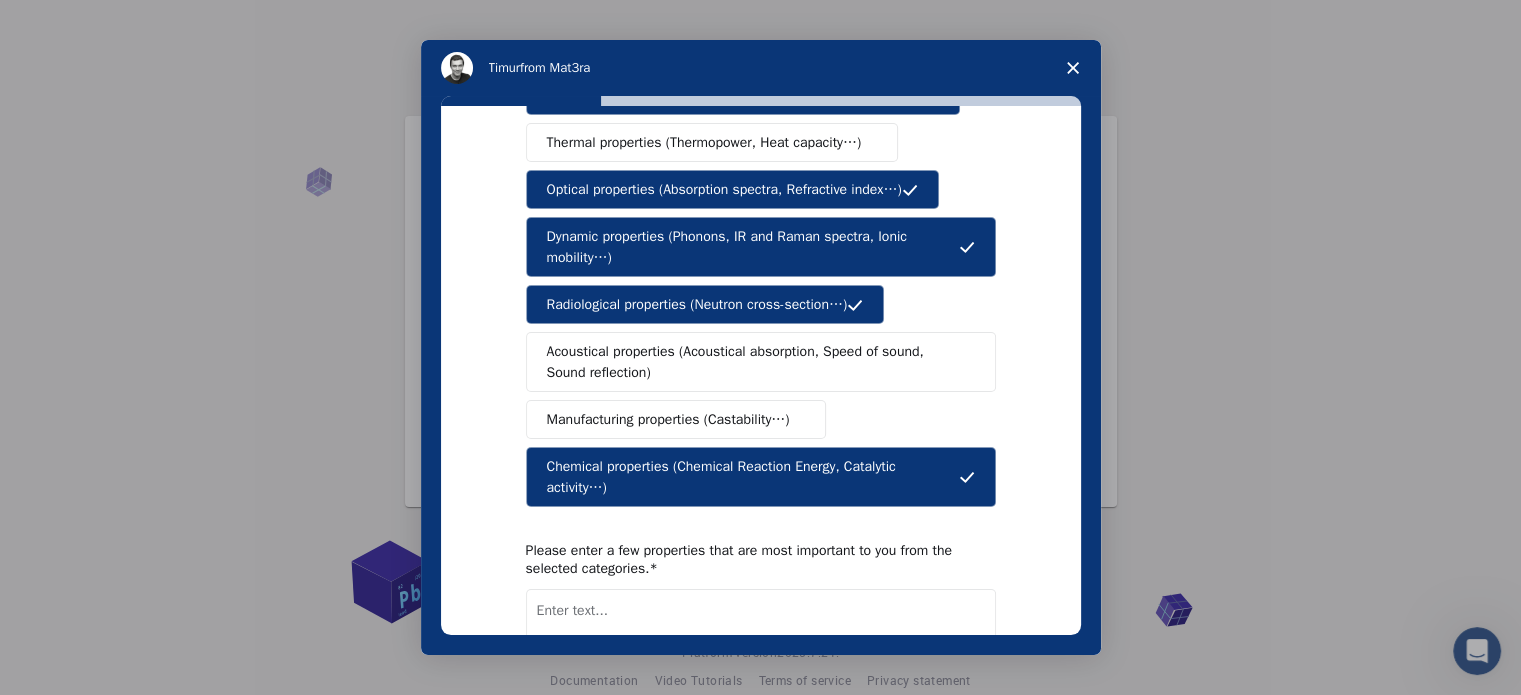 scroll, scrollTop: 368, scrollLeft: 0, axis: vertical 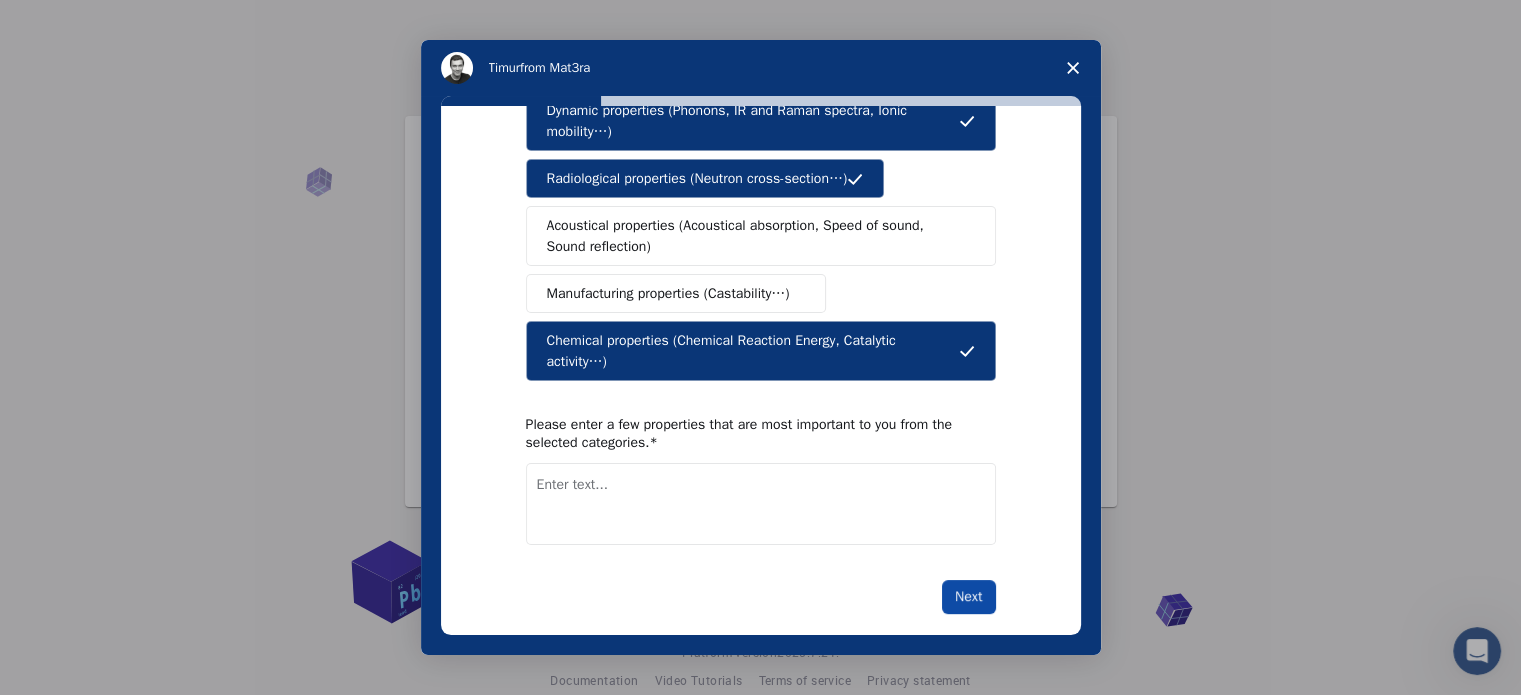 click on "Next" at bounding box center (968, 597) 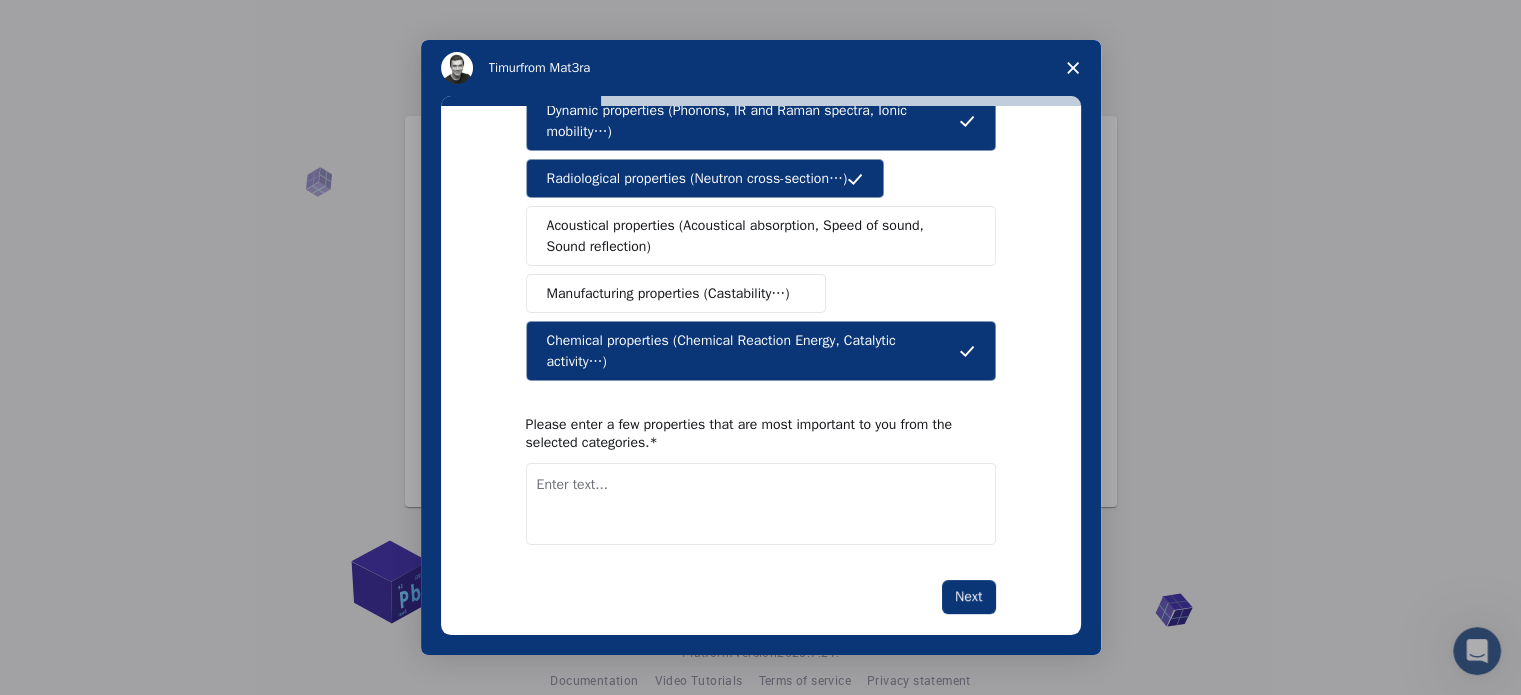 click at bounding box center (761, 504) 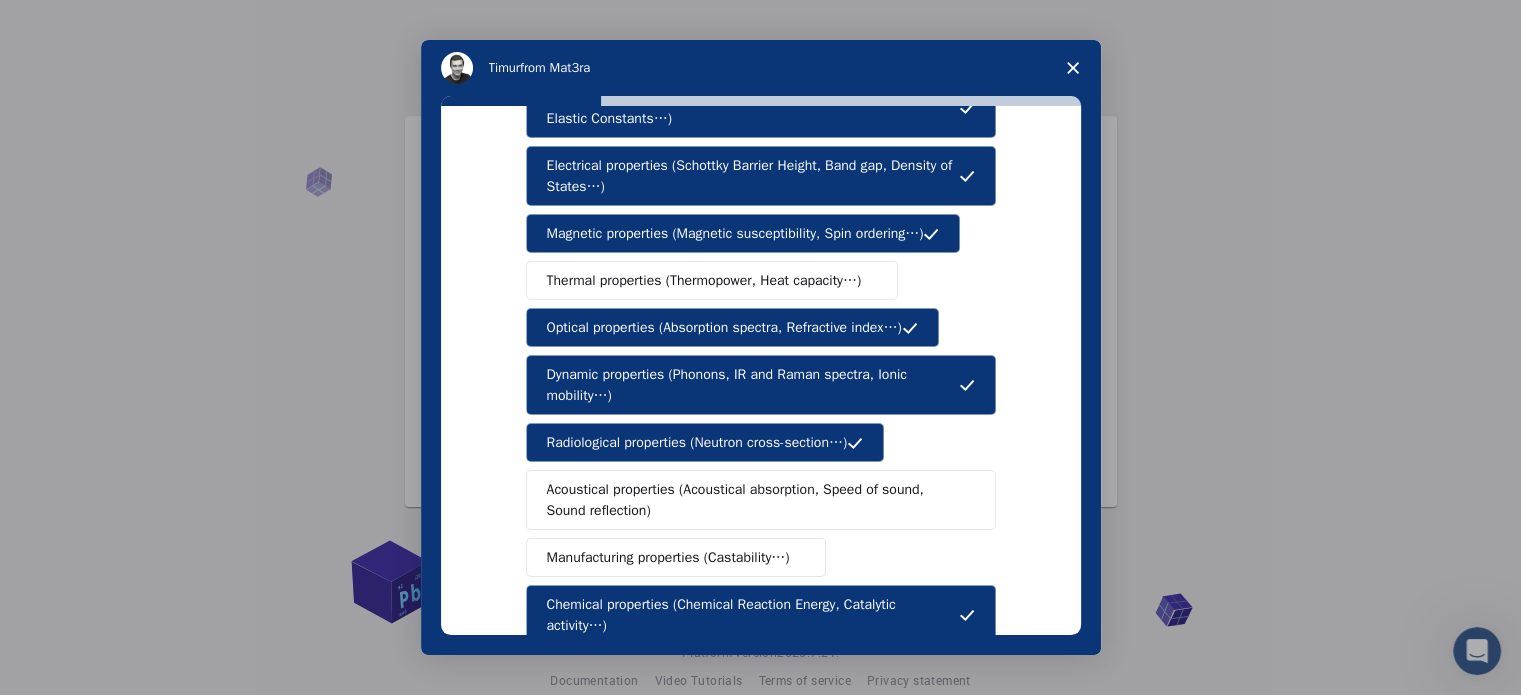 scroll, scrollTop: 68, scrollLeft: 0, axis: vertical 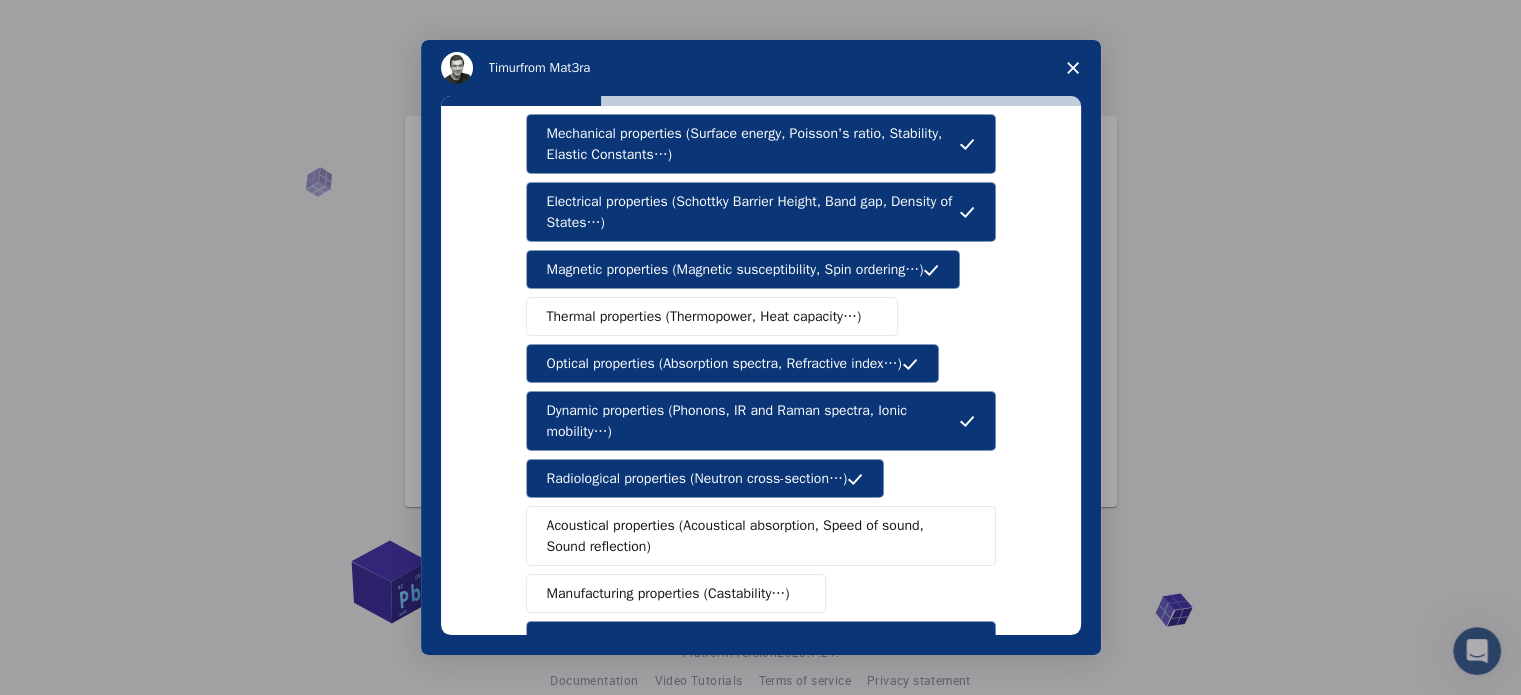 click on "Dynamic properties (Phonons, IR and Raman spectra, Ionic mobility…)" at bounding box center (753, 421) 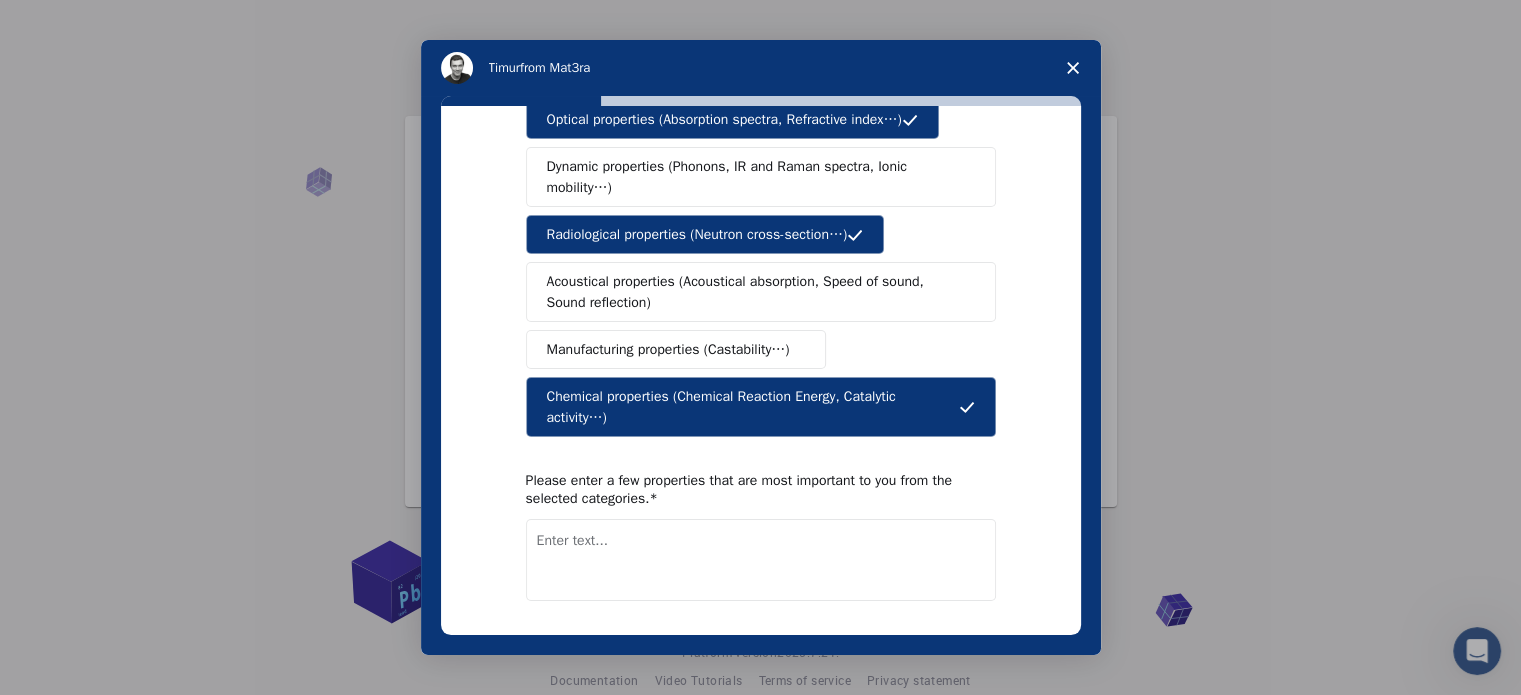 scroll, scrollTop: 368, scrollLeft: 0, axis: vertical 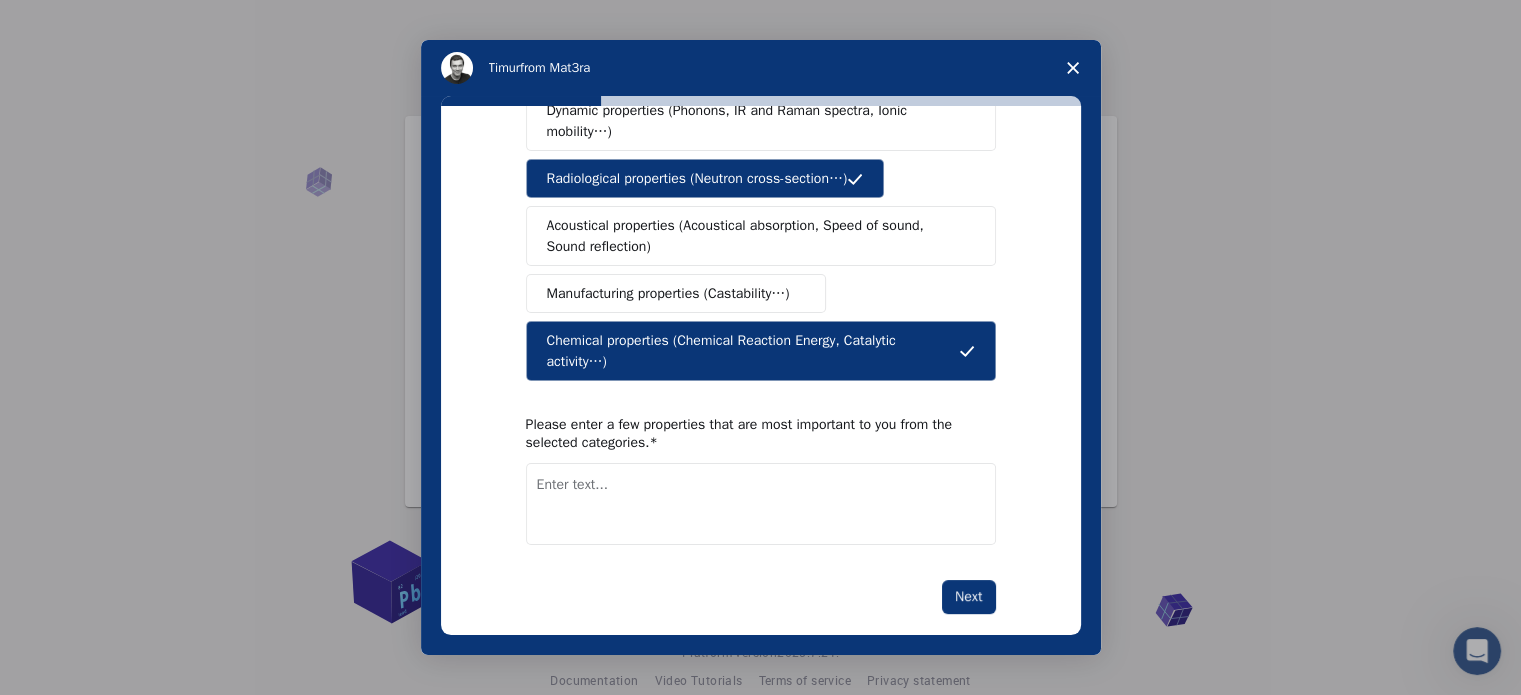 click on "Next" at bounding box center (968, 597) 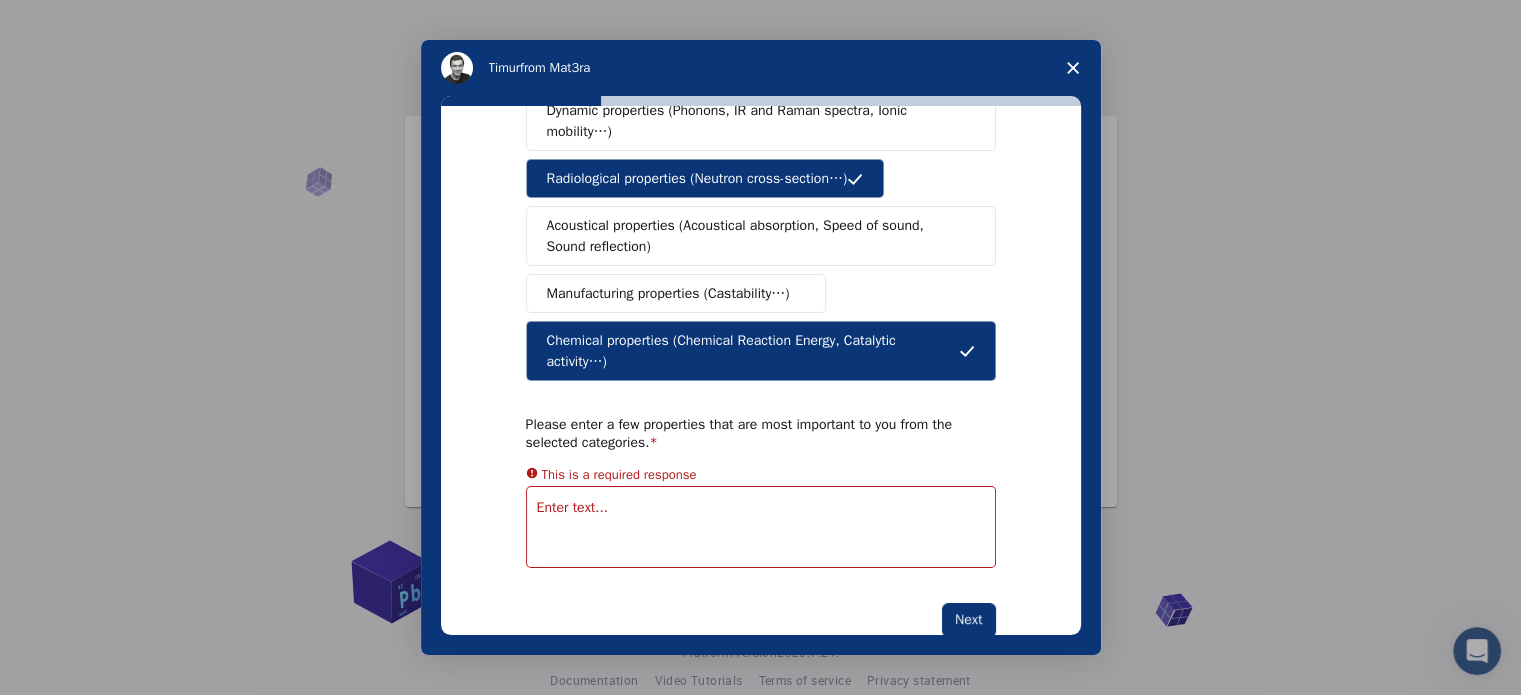 click at bounding box center (761, 527) 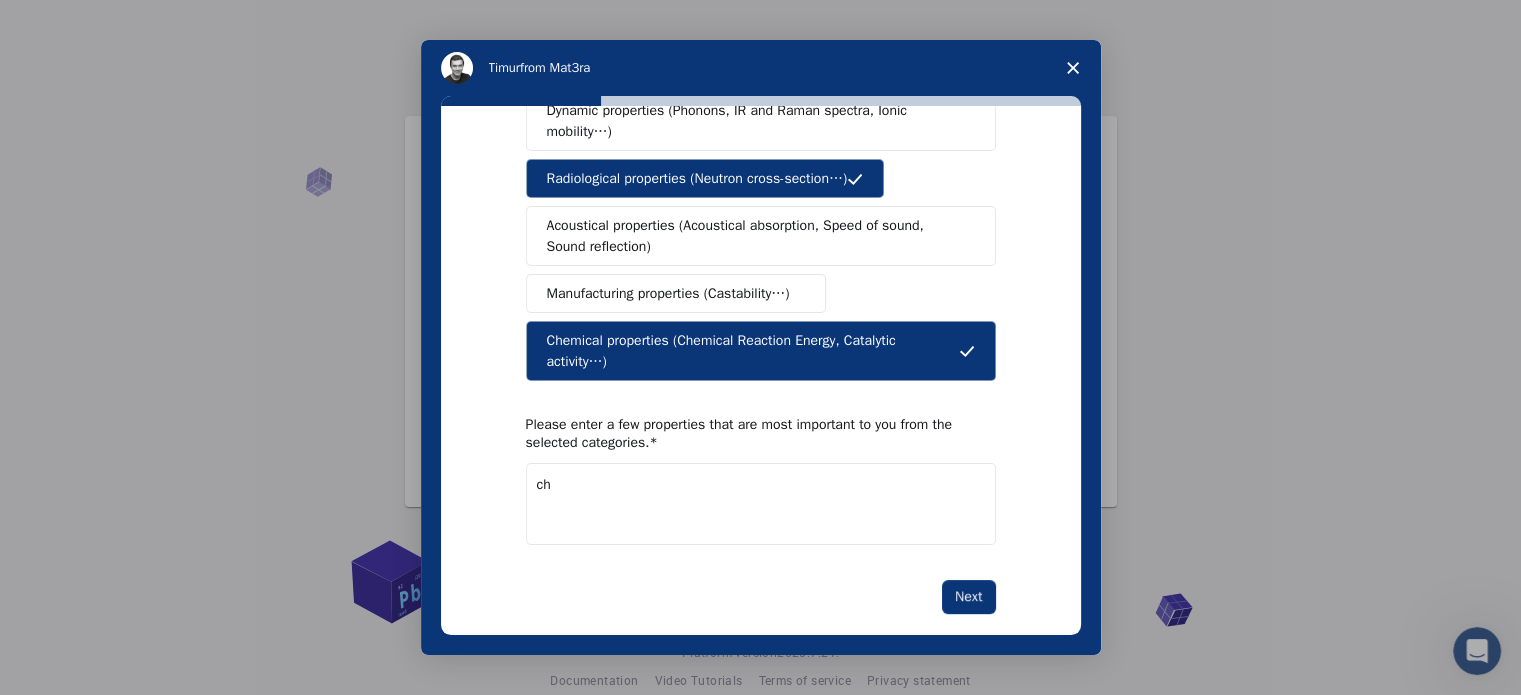 type on "c" 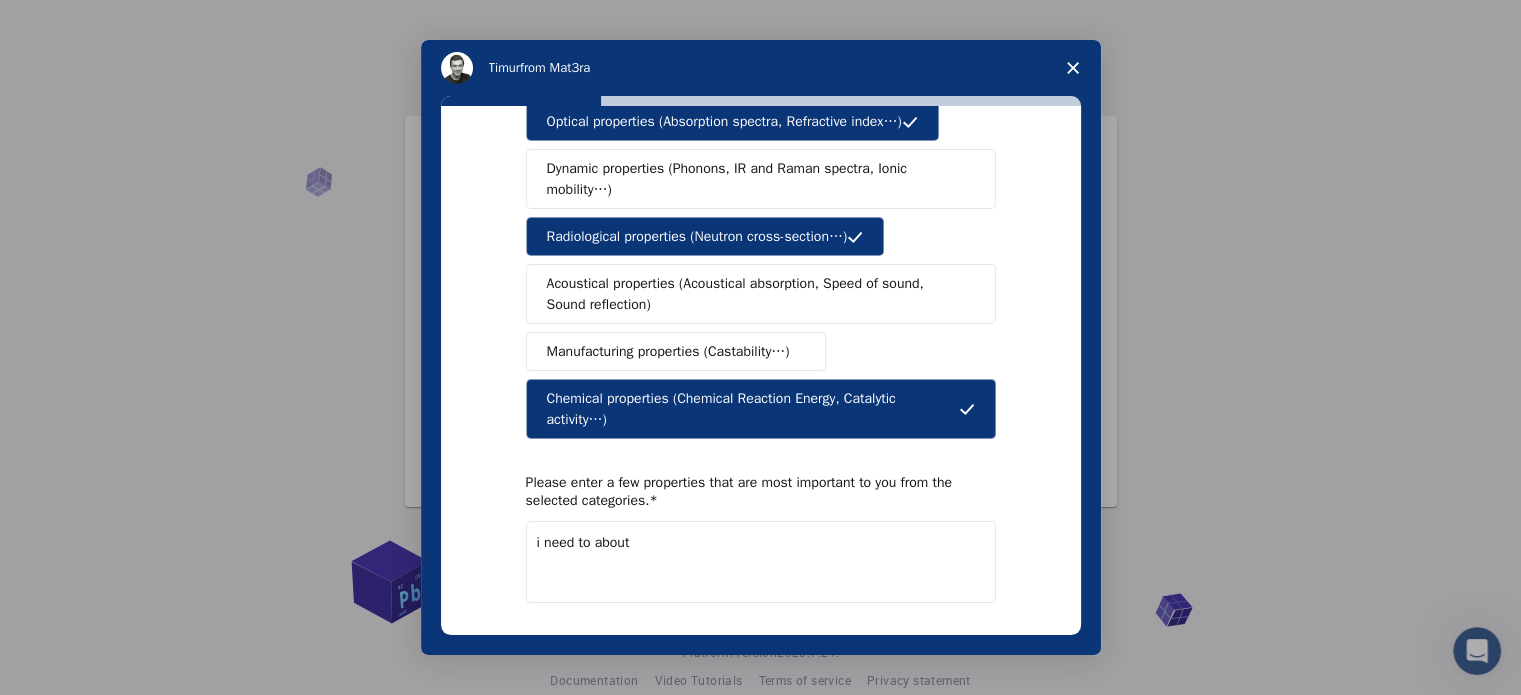 scroll, scrollTop: 368, scrollLeft: 0, axis: vertical 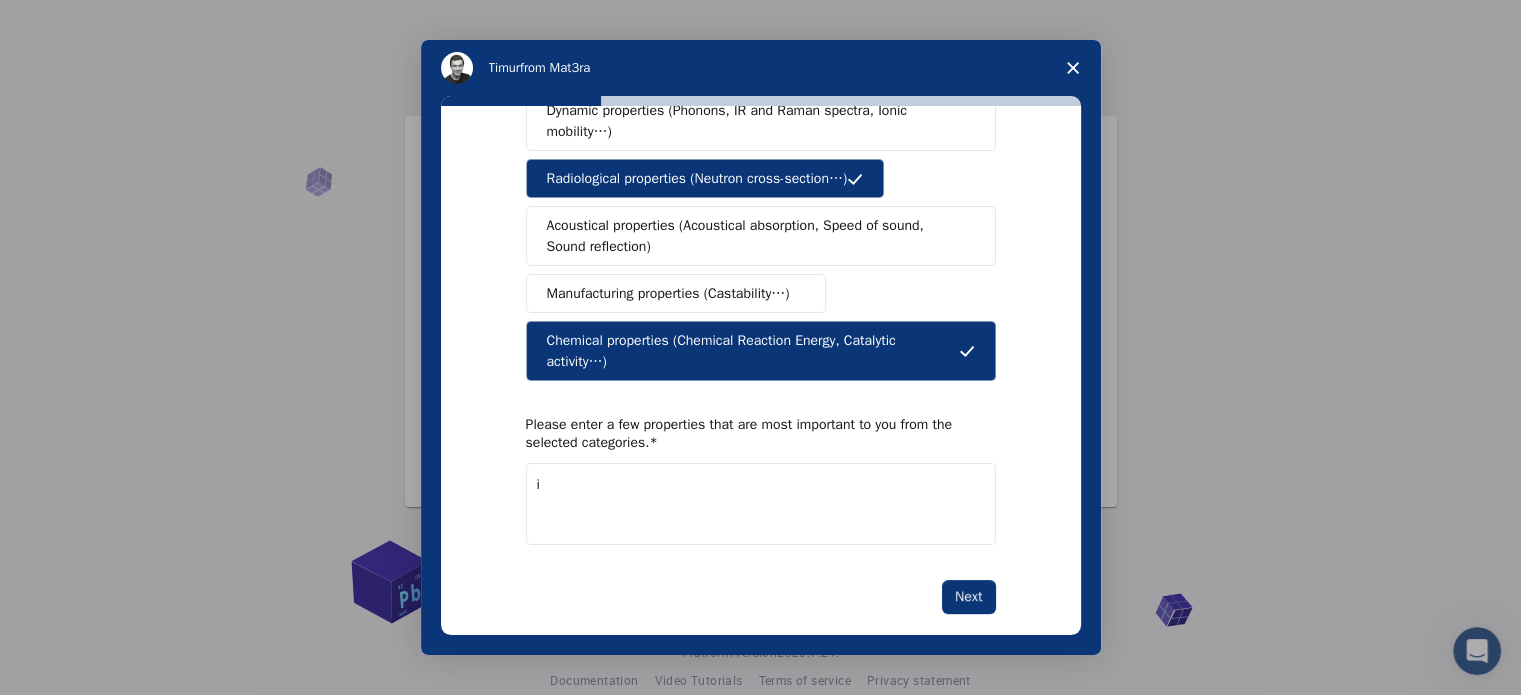 type on "i" 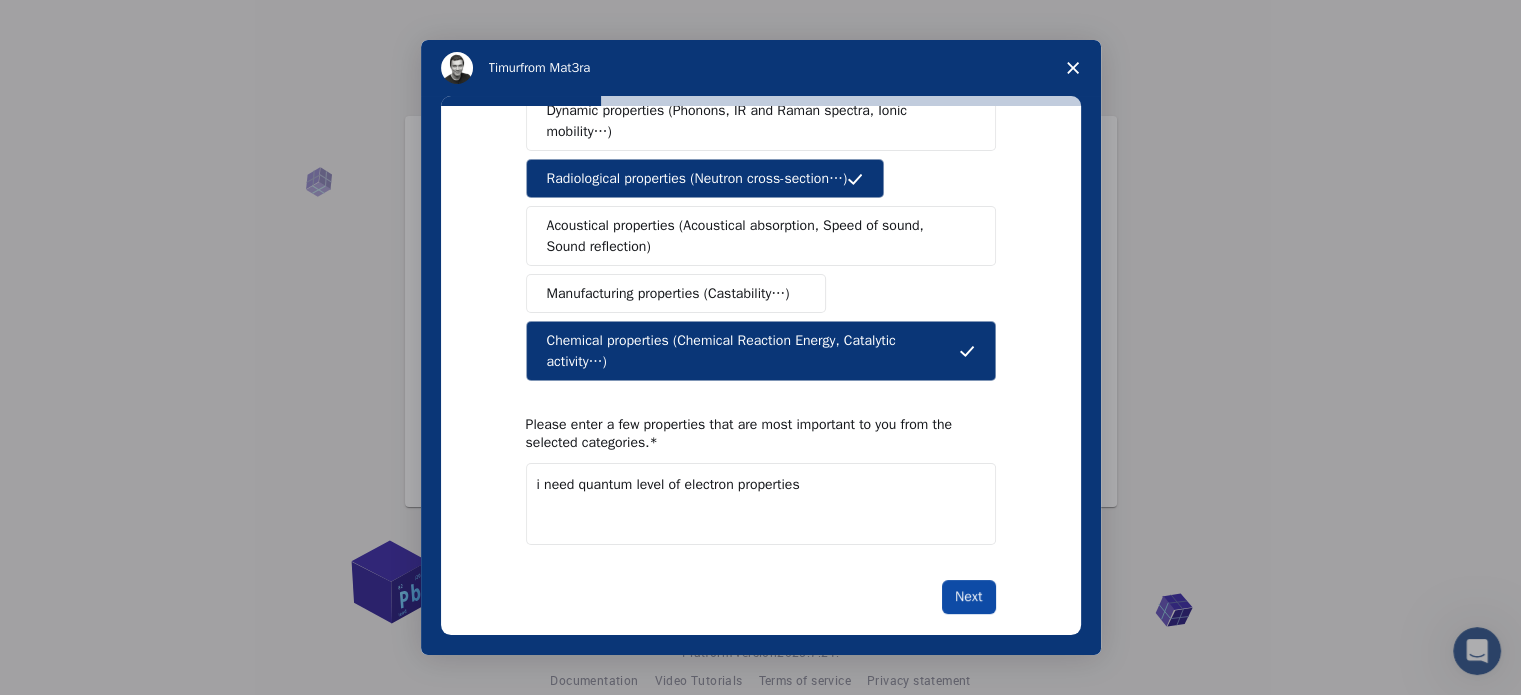 type on "i need quantum level of electron properties" 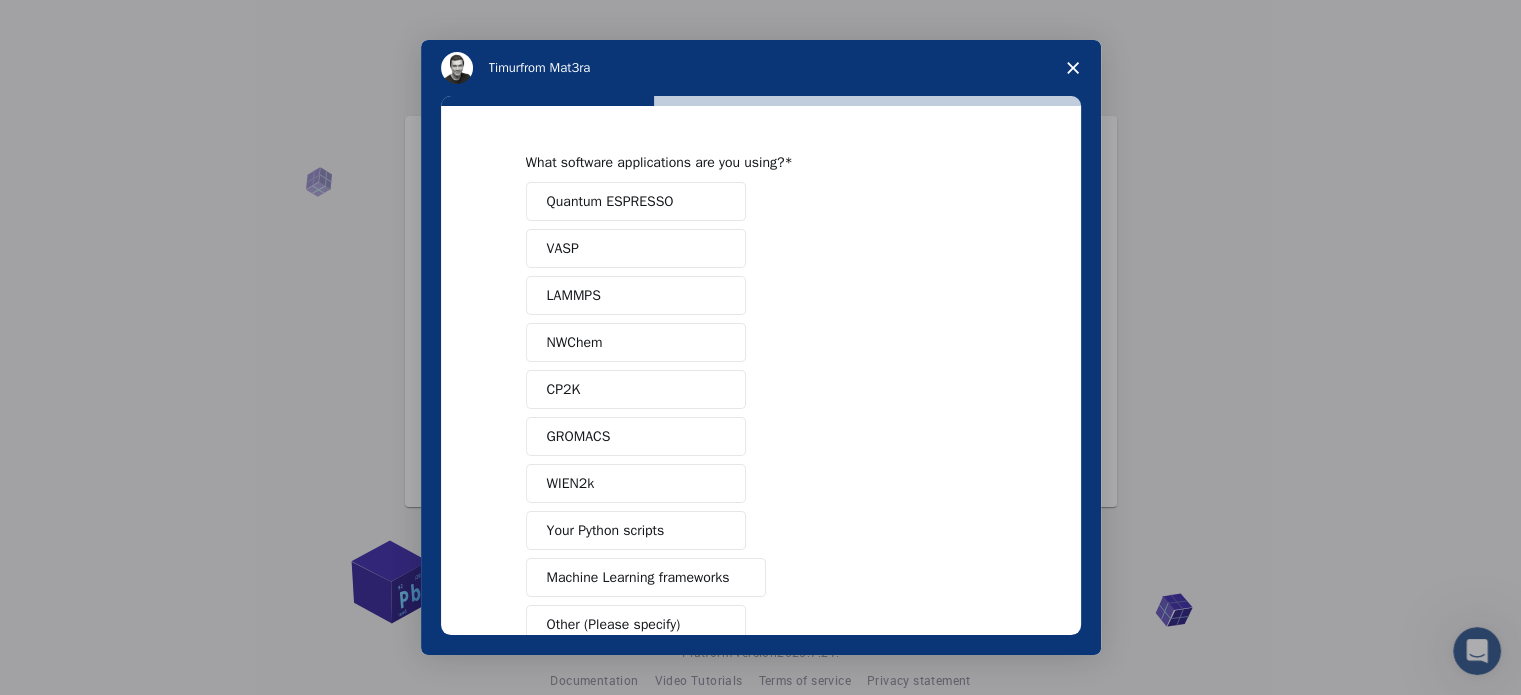 scroll, scrollTop: 0, scrollLeft: 0, axis: both 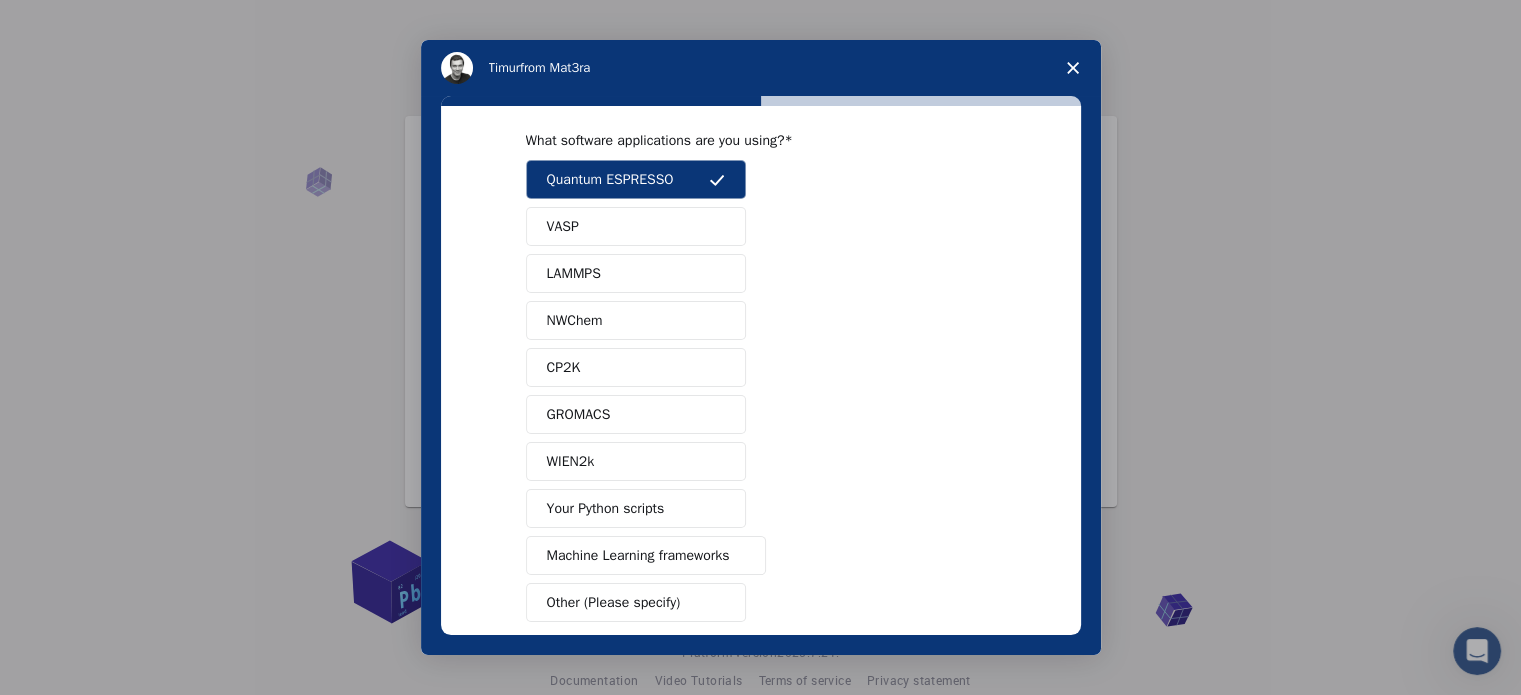 click on "Machine Learning frameworks" at bounding box center [638, 555] 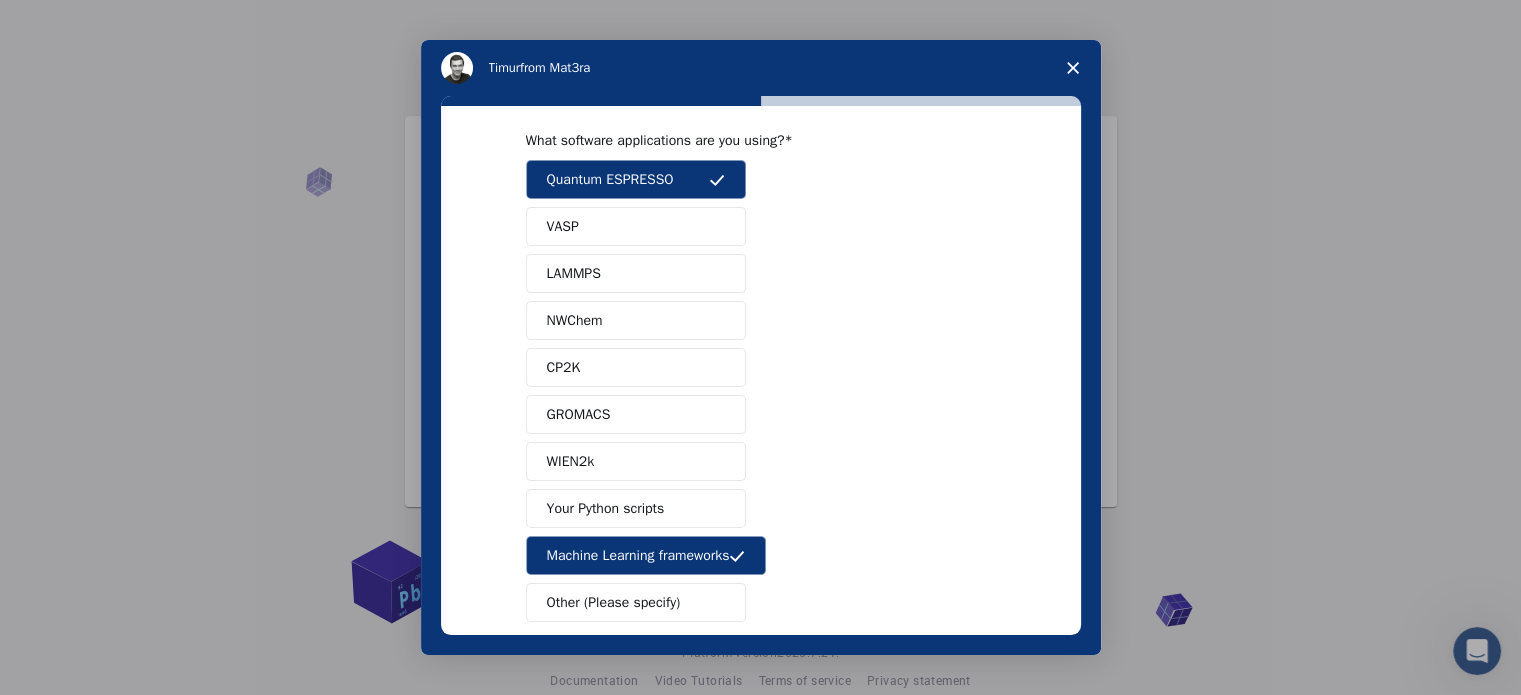 click on "NWChem" at bounding box center (575, 320) 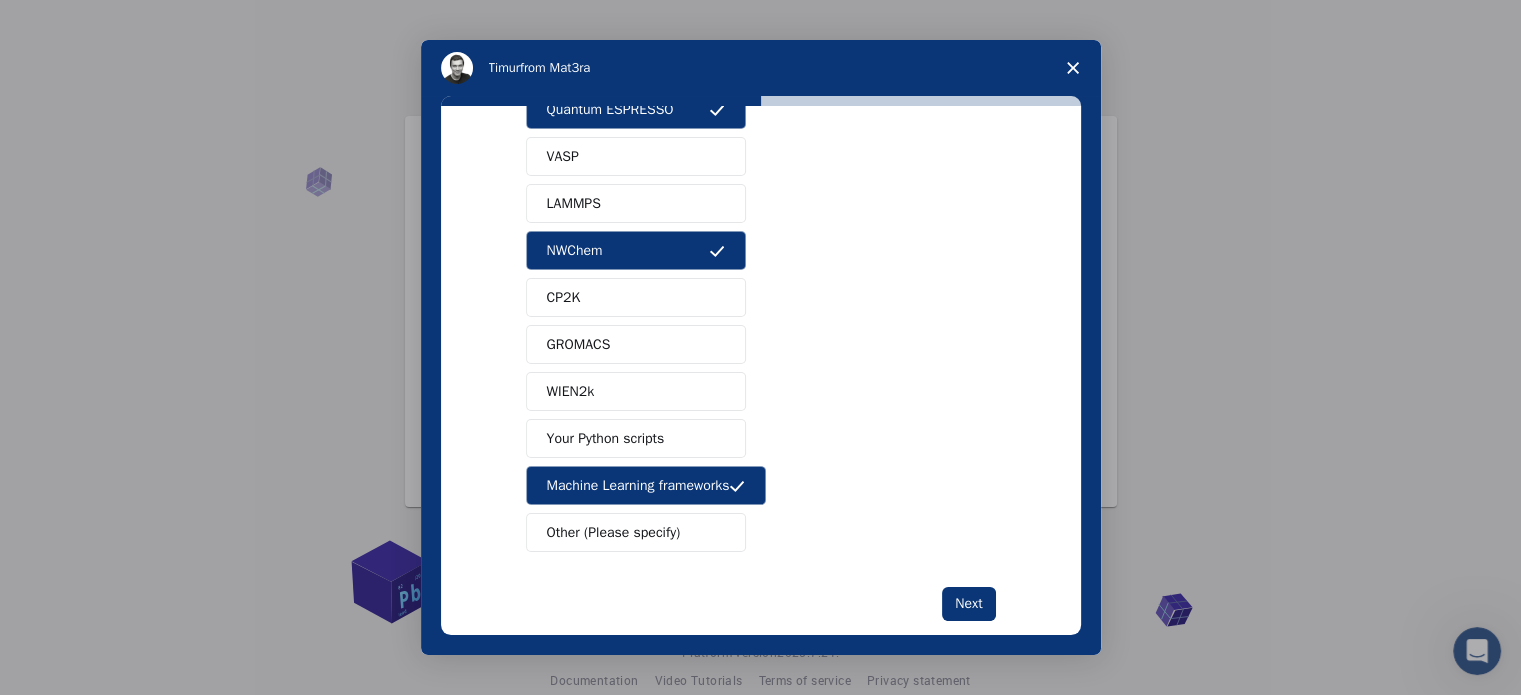 scroll, scrollTop: 121, scrollLeft: 0, axis: vertical 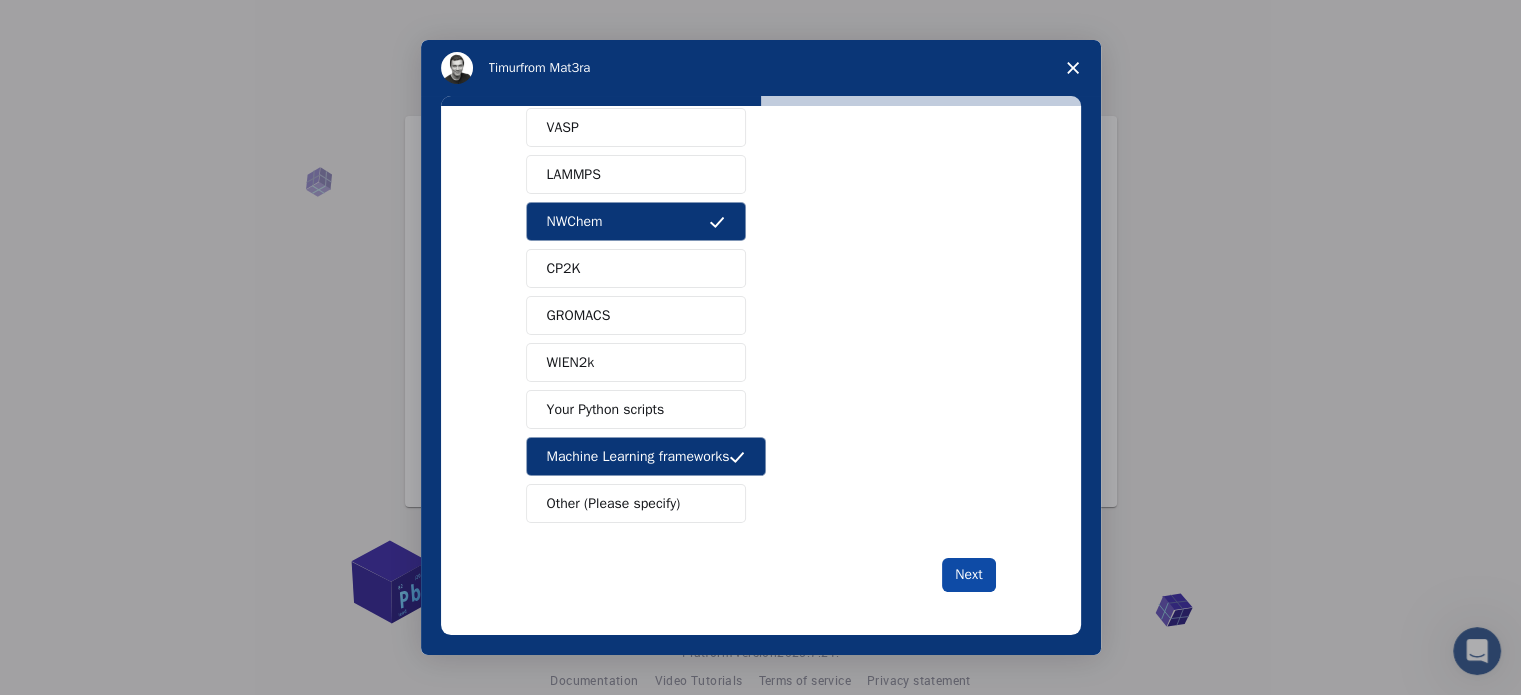 click on "Next" at bounding box center (968, 575) 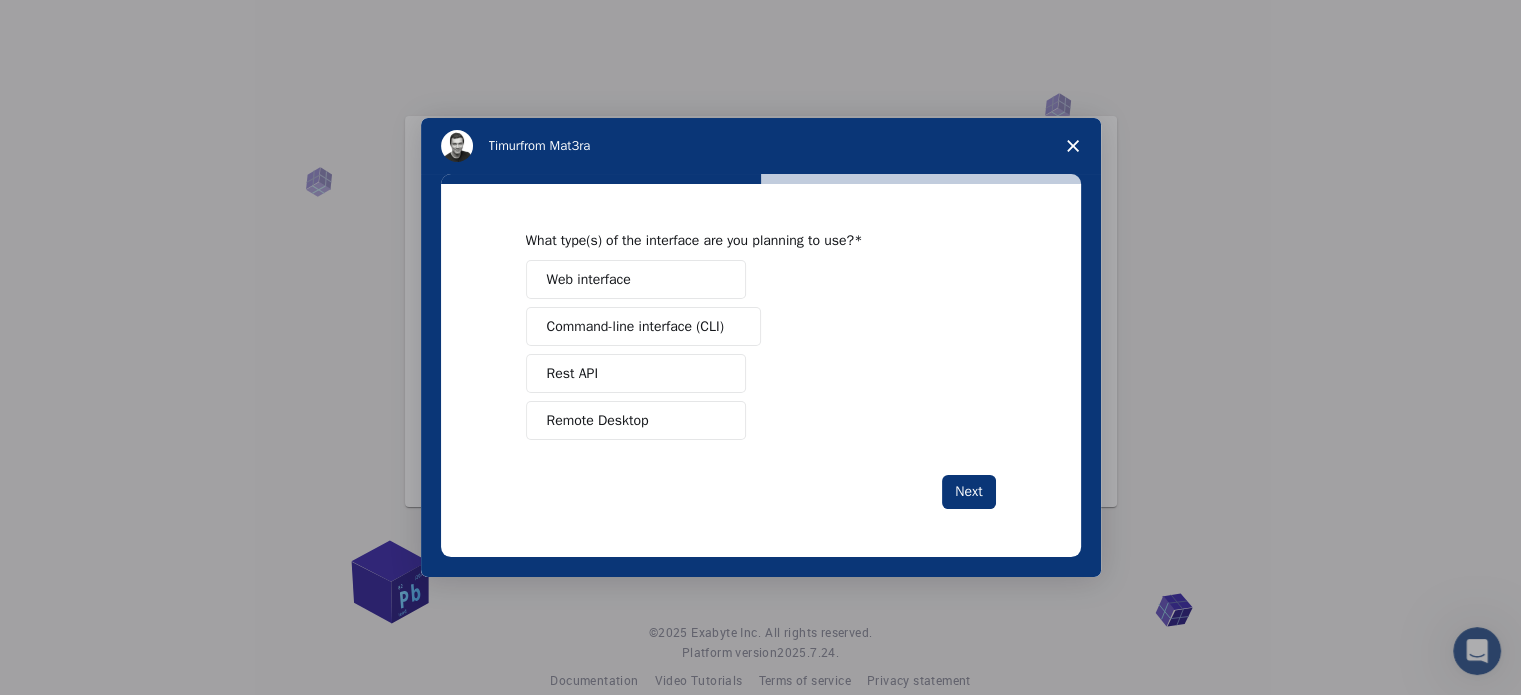 scroll, scrollTop: 0, scrollLeft: 0, axis: both 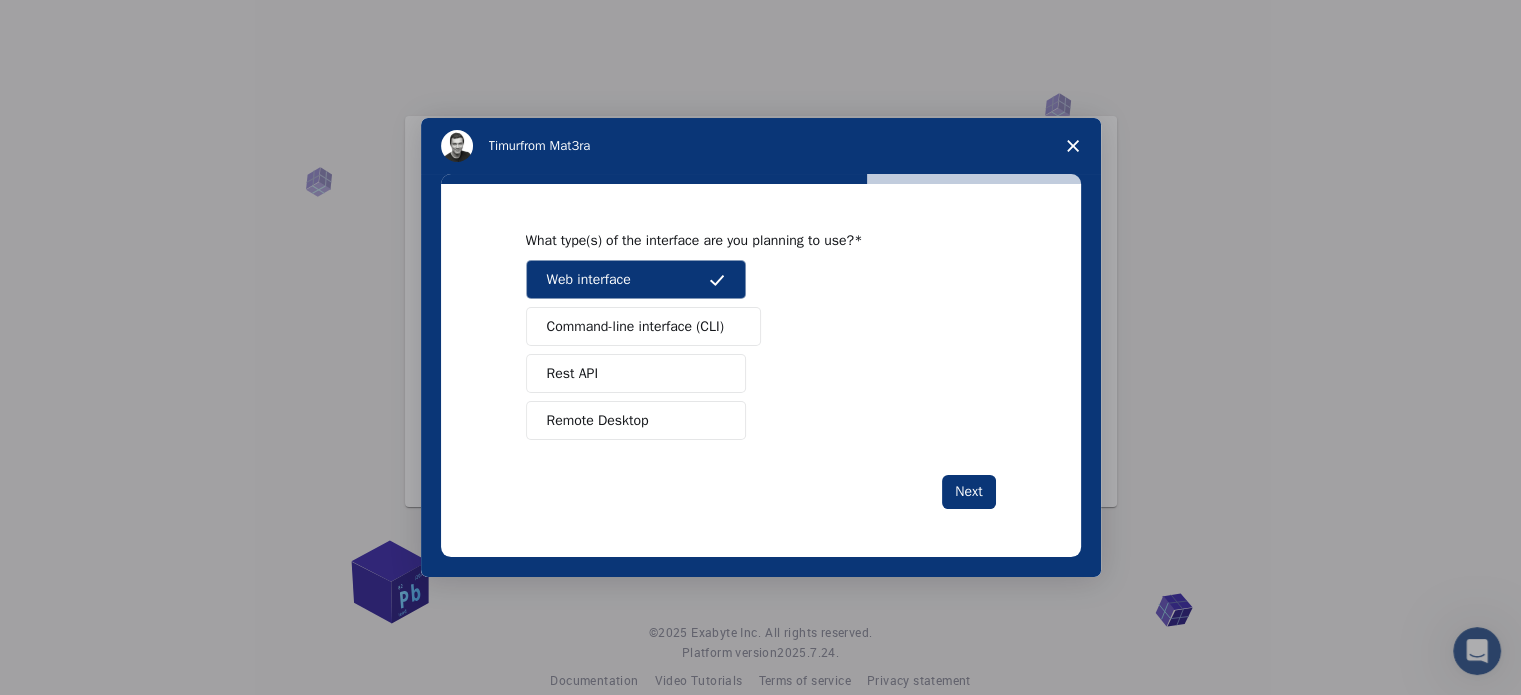 click on "Web interface" at bounding box center (589, 279) 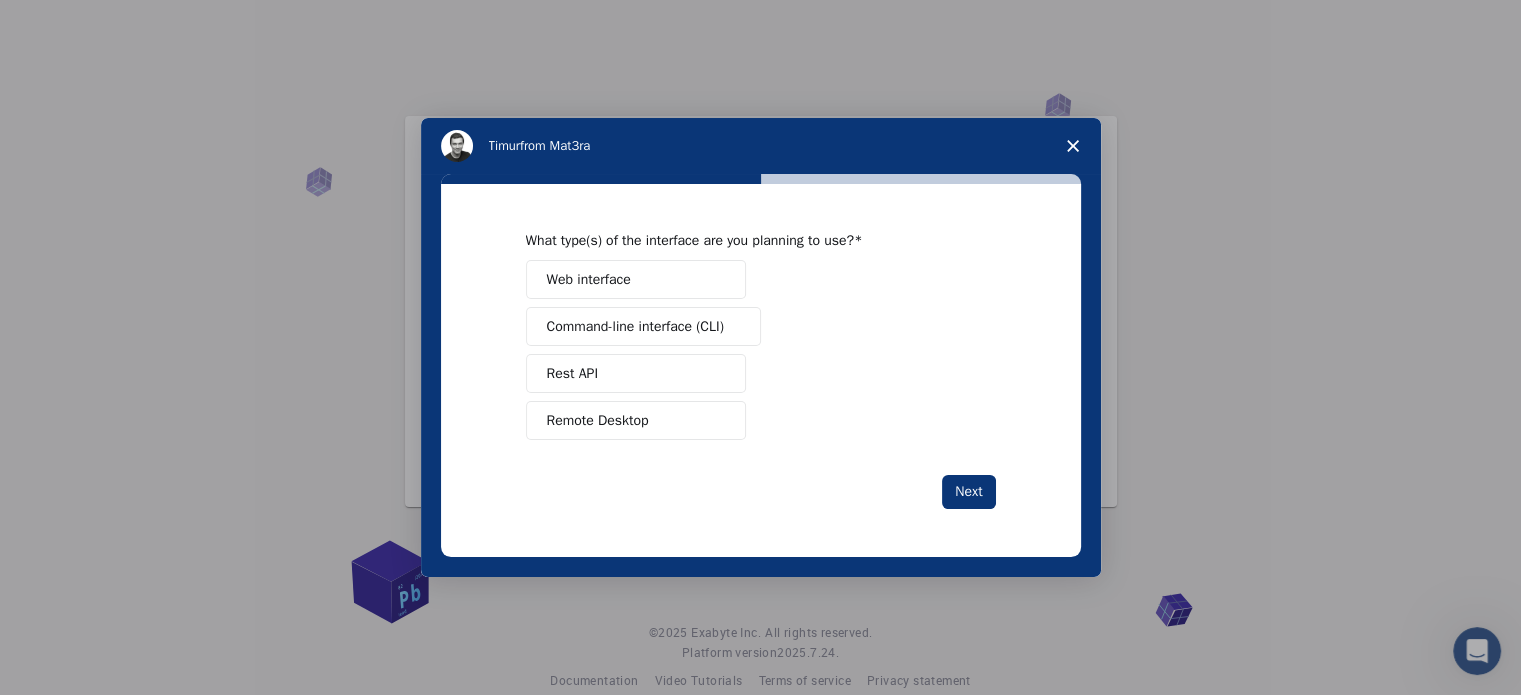 click on "Remote Desktop" at bounding box center (598, 420) 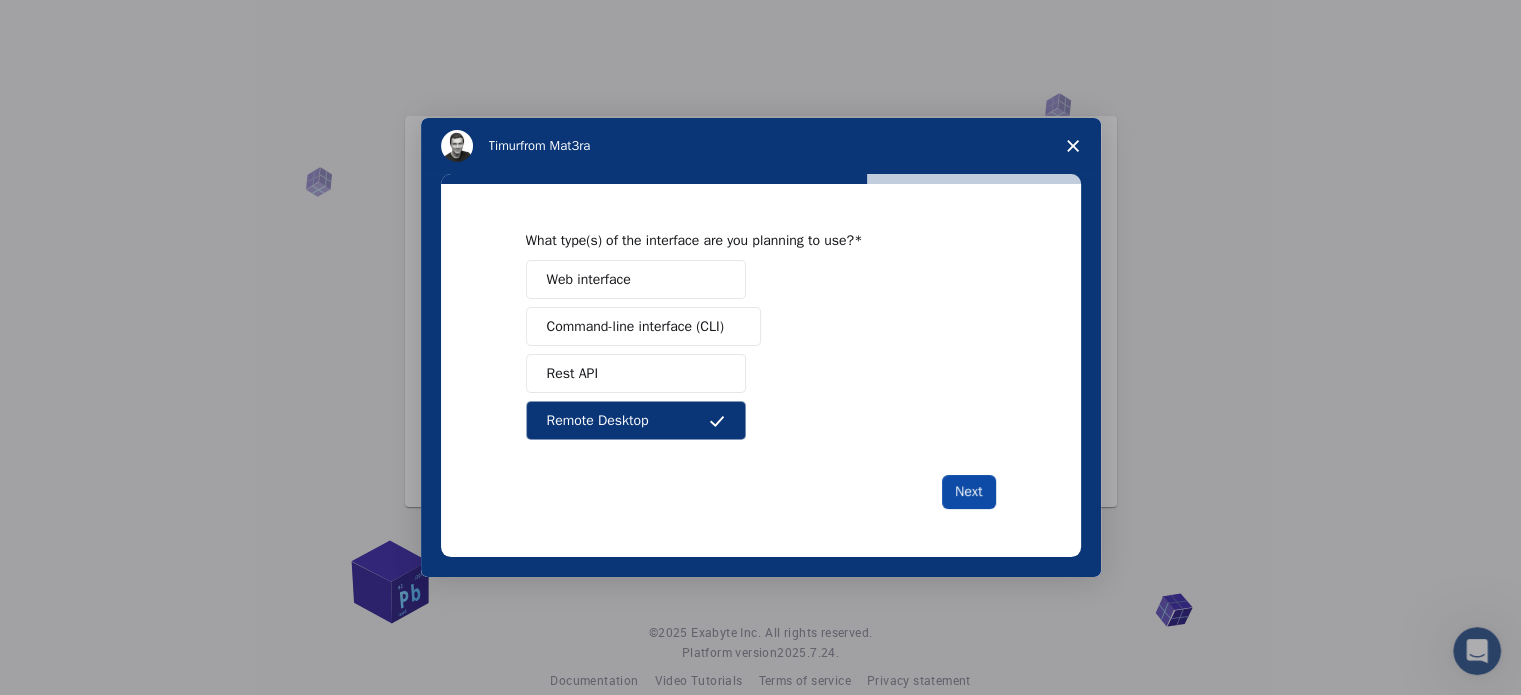 click on "Next" at bounding box center [968, 492] 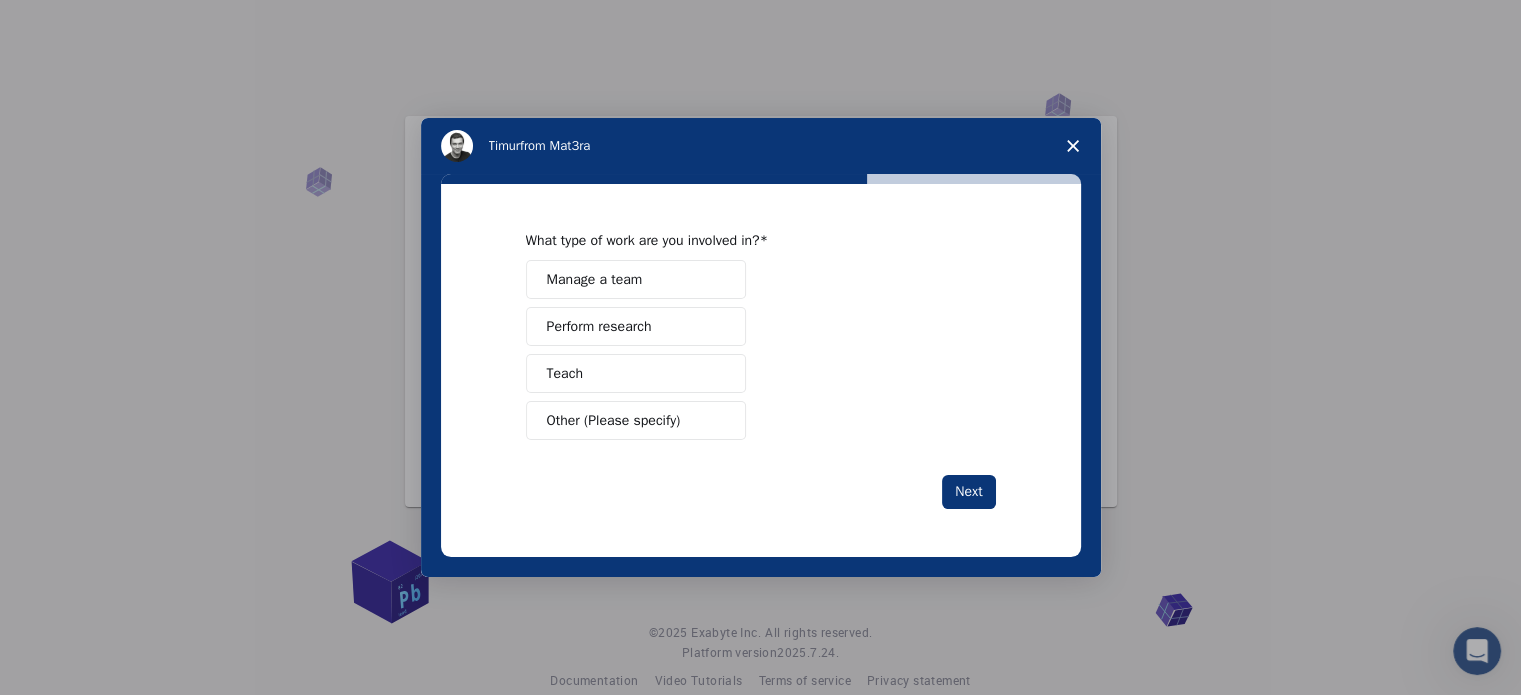 click on "Manage a team" at bounding box center (636, 279) 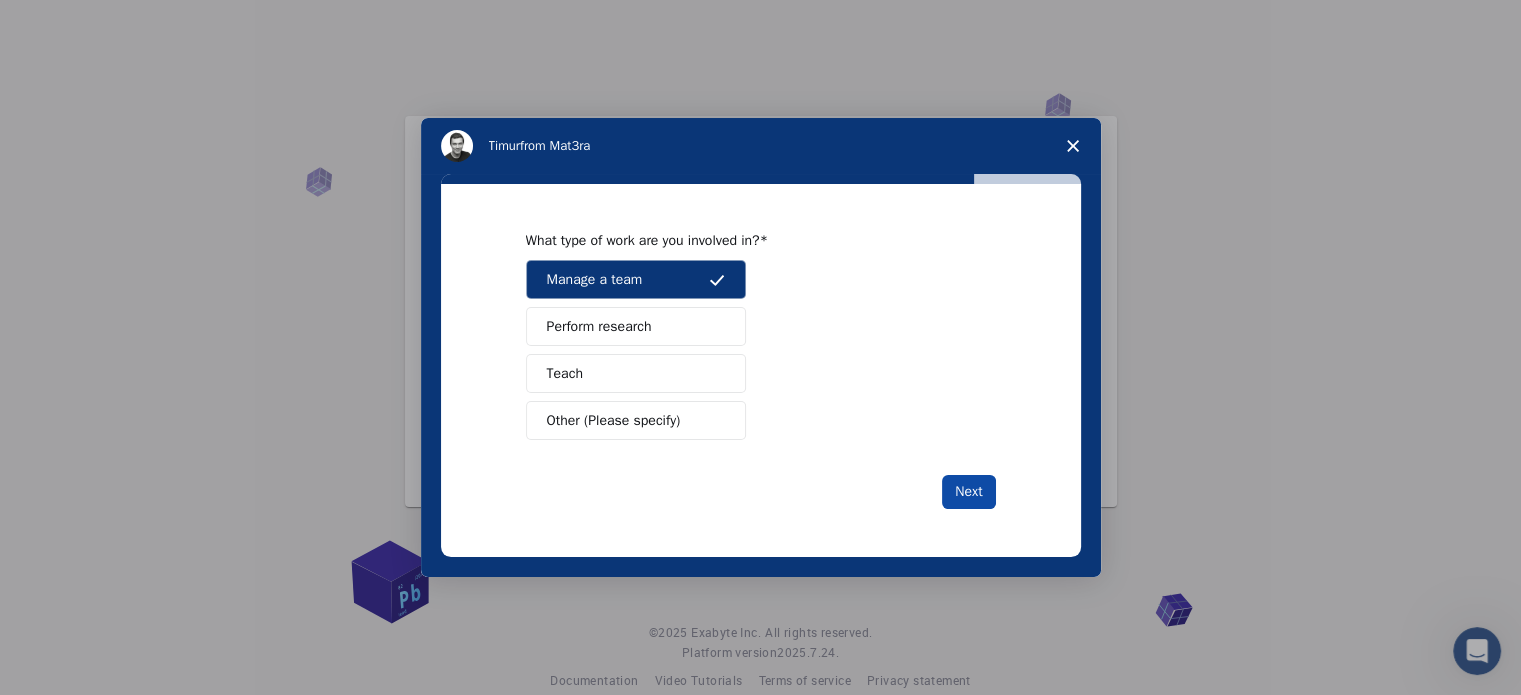 click on "Next" at bounding box center (968, 492) 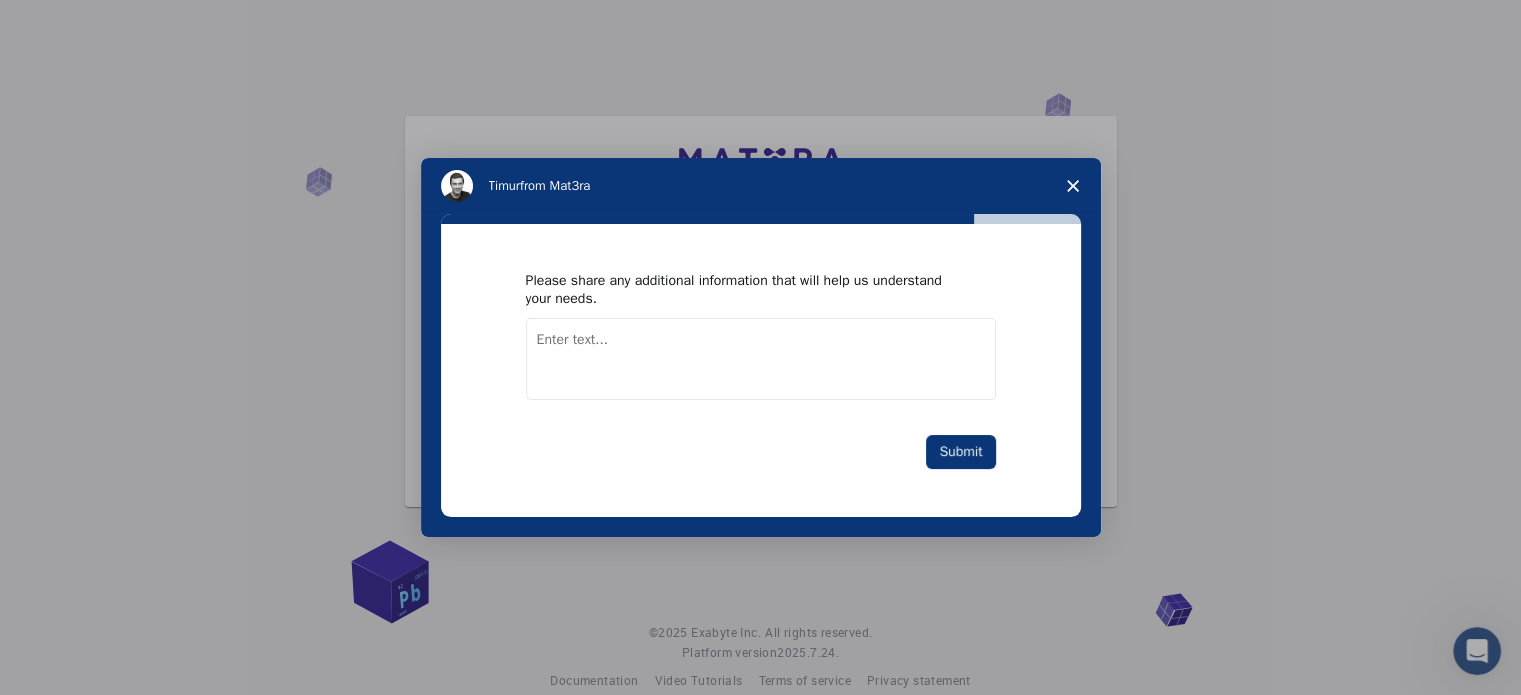 click on "Please share any additional information that will help us understand your needs. Submit" at bounding box center (761, 370) 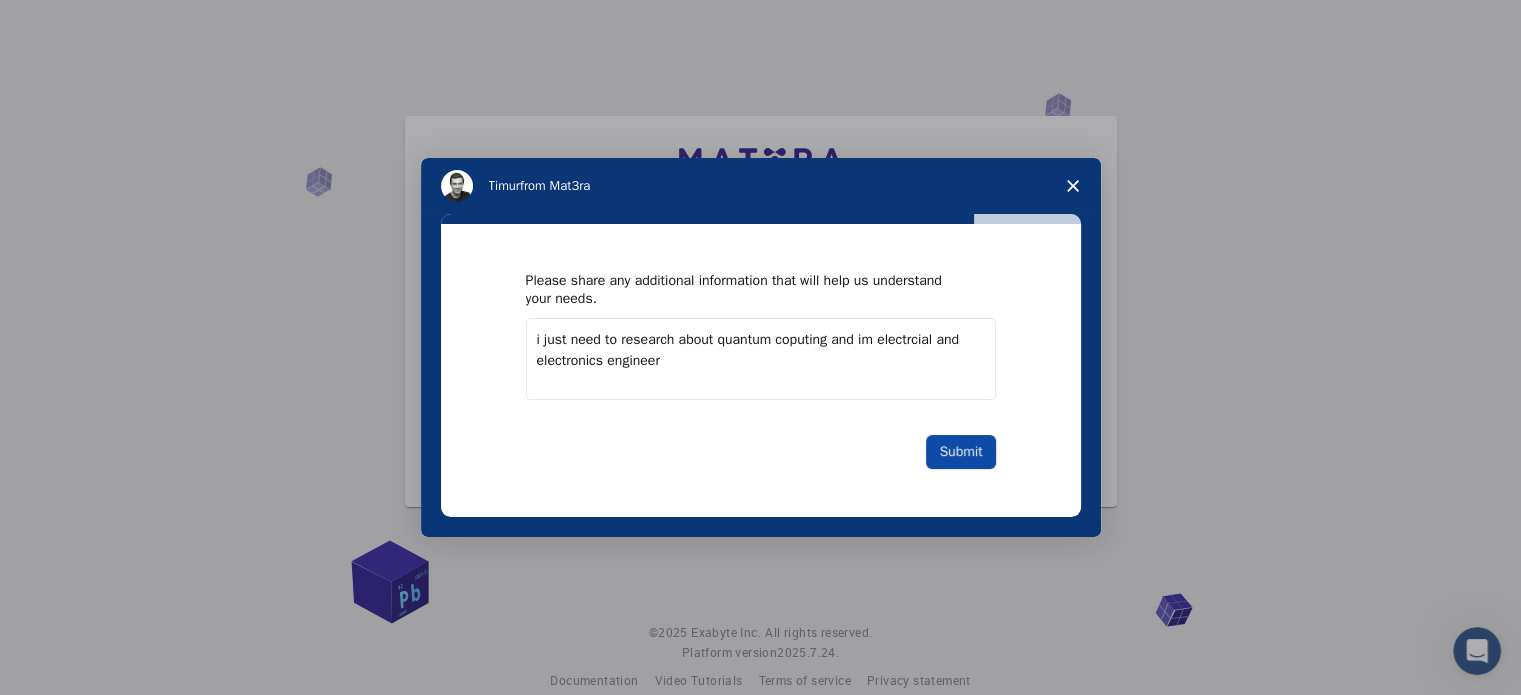 type on "i just need to research about quantum coputing and im electrcial and electronics engineer" 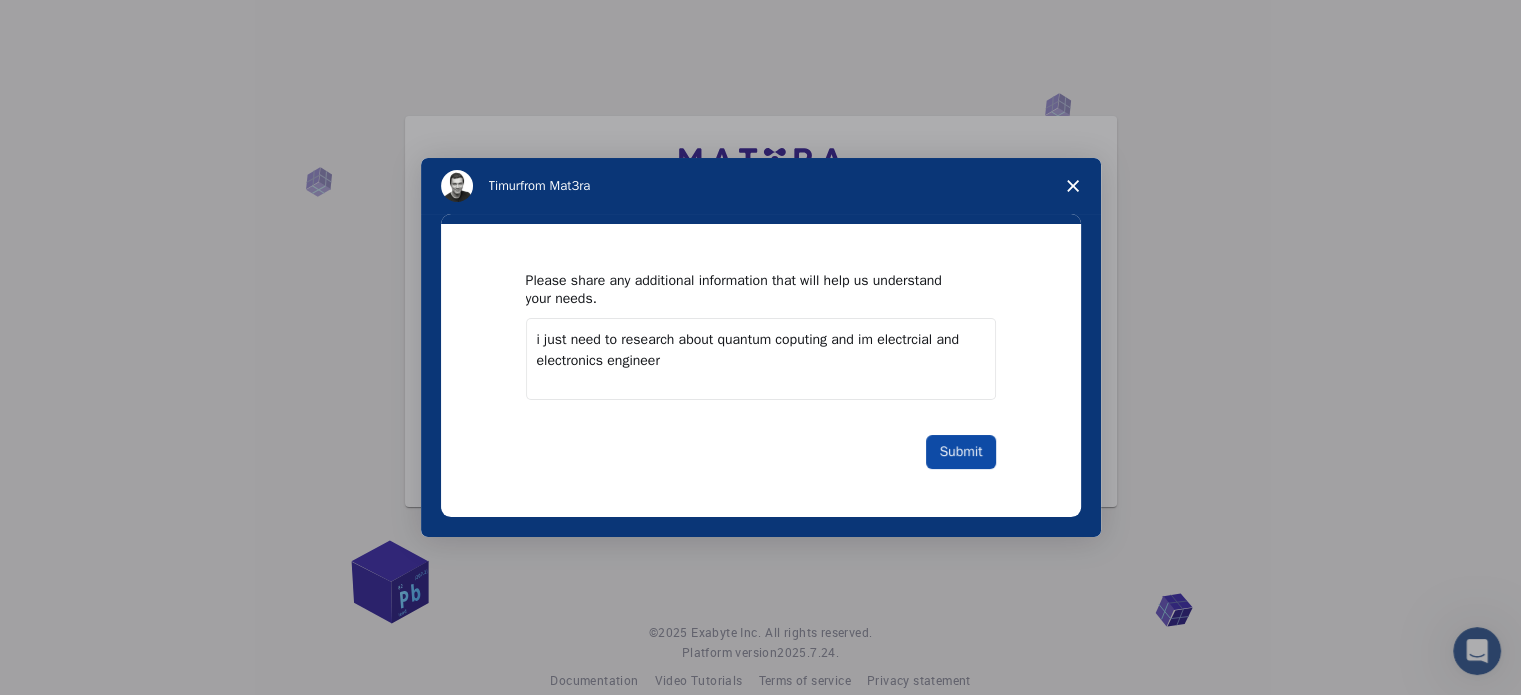 click on "Submit" at bounding box center [960, 452] 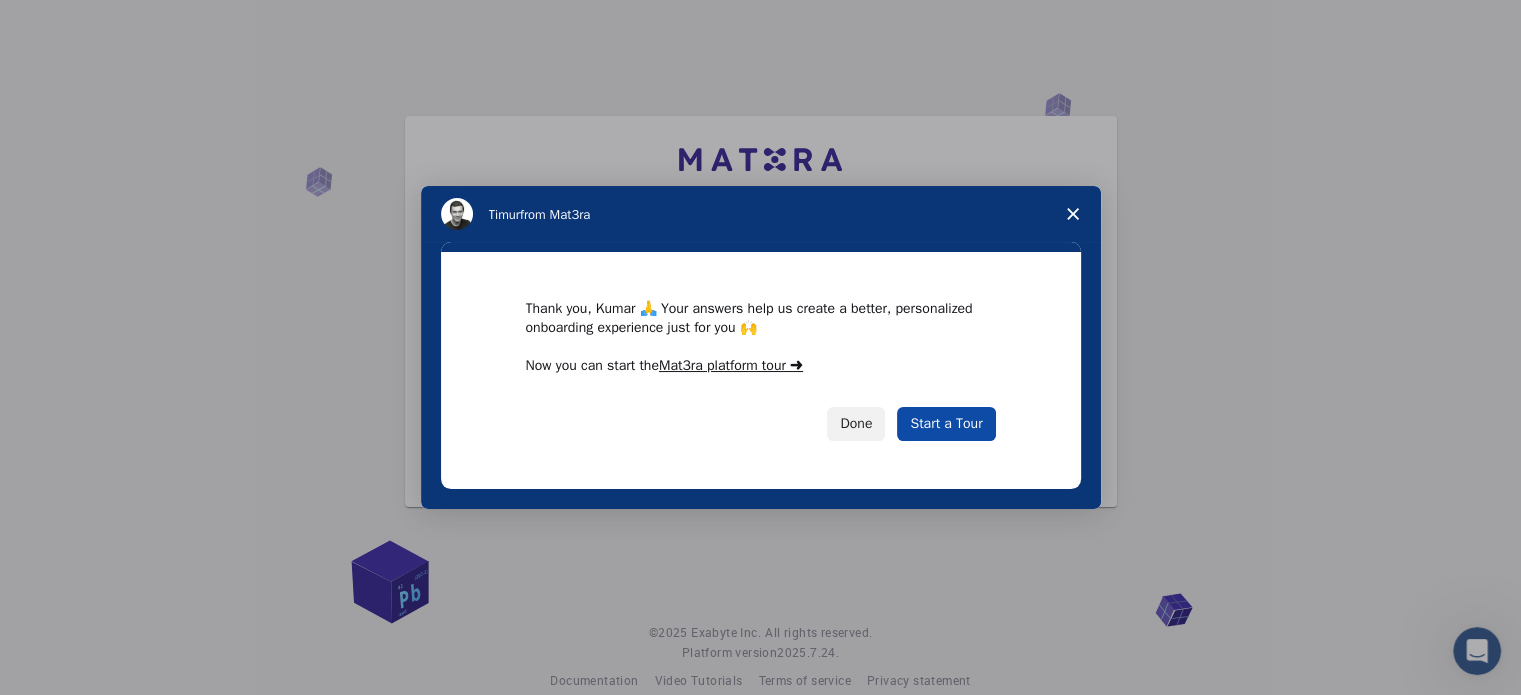 click on "Start a Tour" at bounding box center (946, 424) 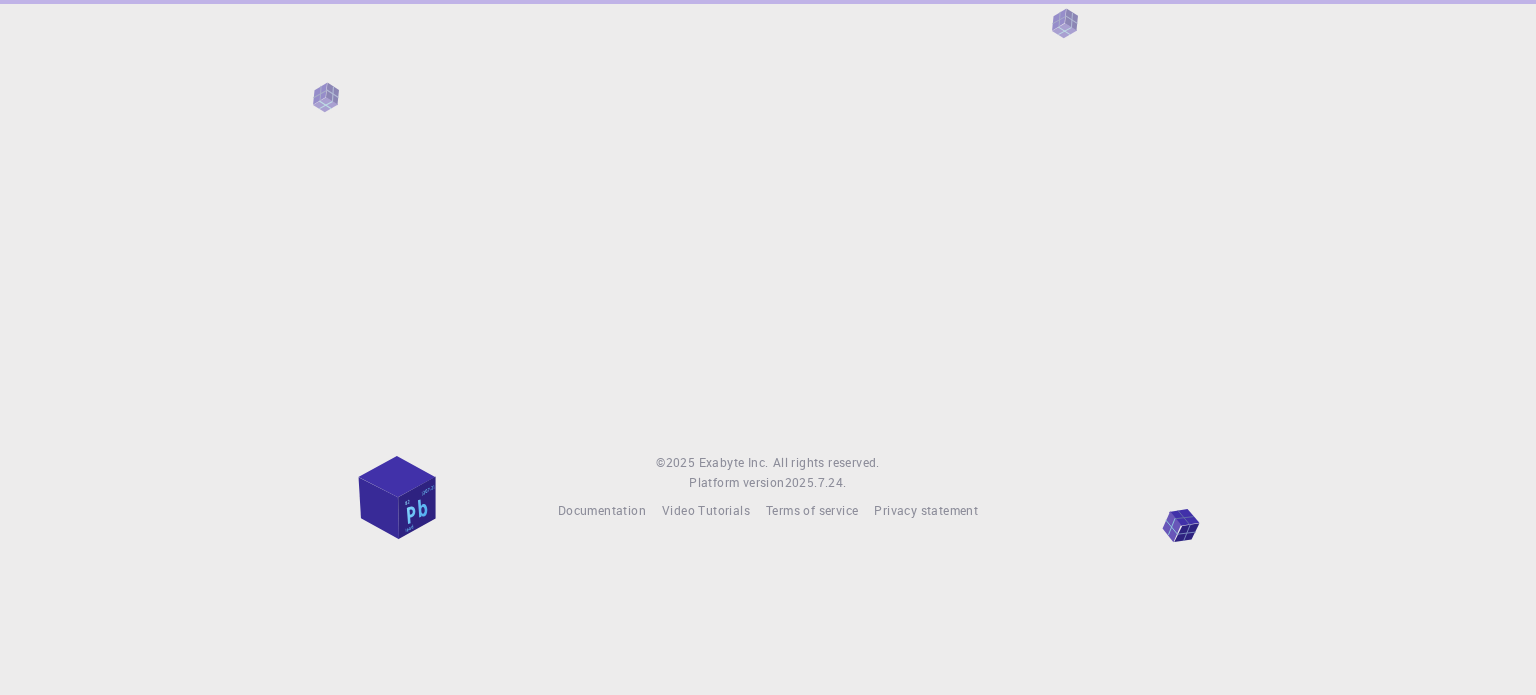 scroll, scrollTop: 0, scrollLeft: 0, axis: both 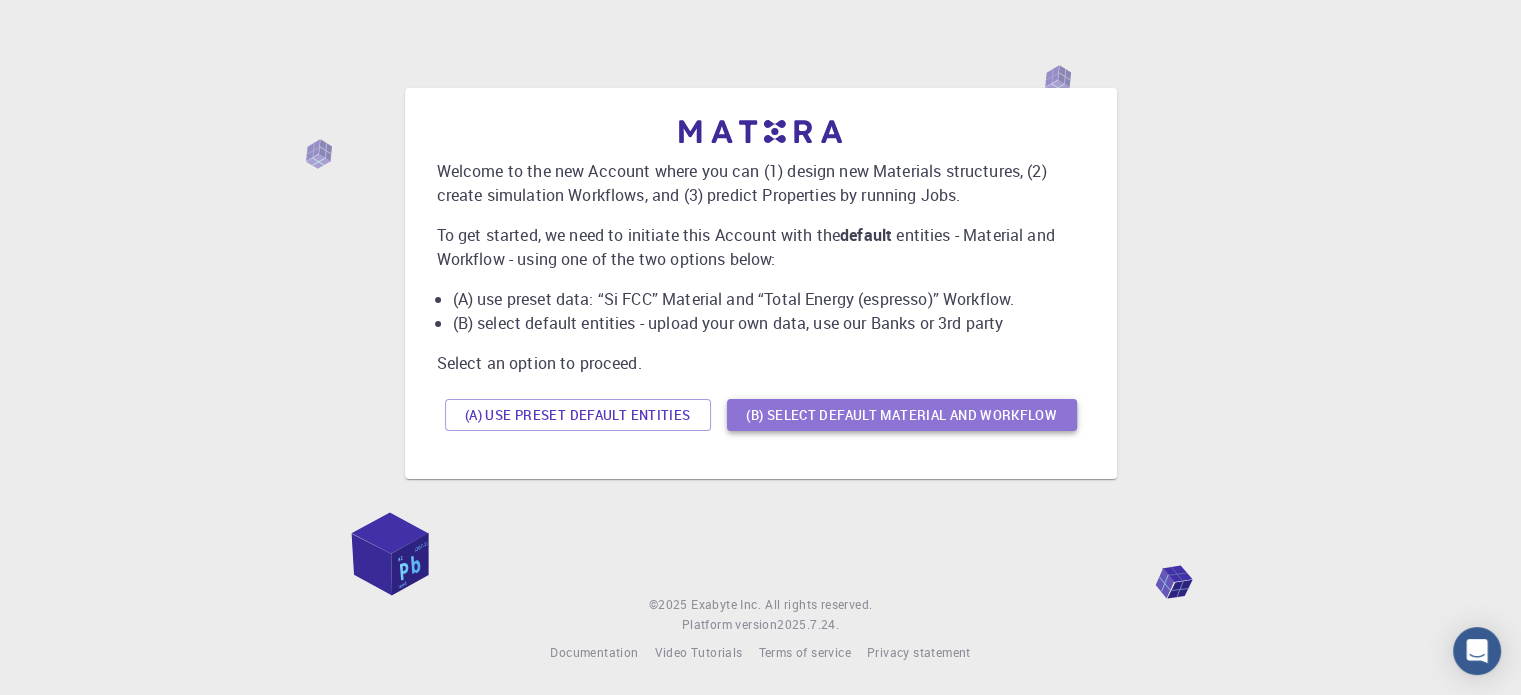 click on "(B) Select default material and workflow" at bounding box center (902, 415) 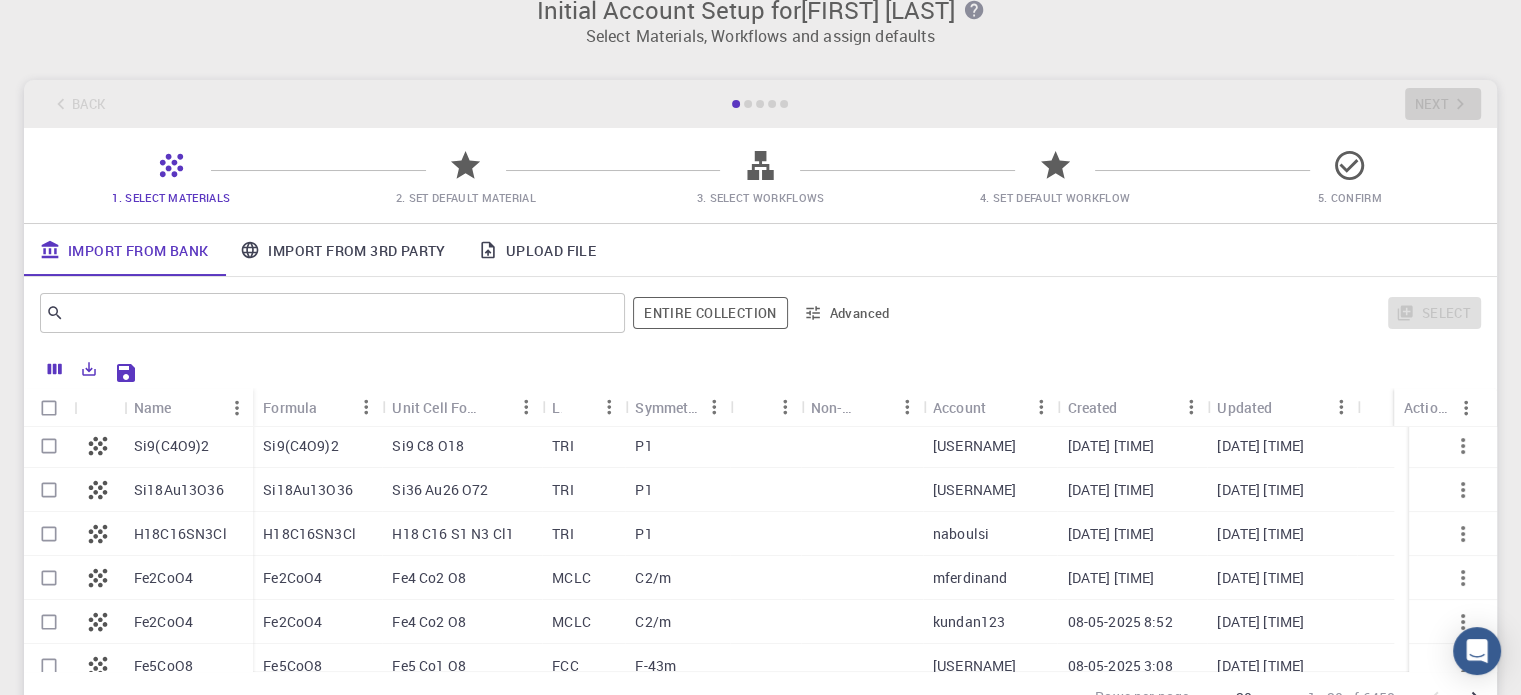 scroll, scrollTop: 0, scrollLeft: 0, axis: both 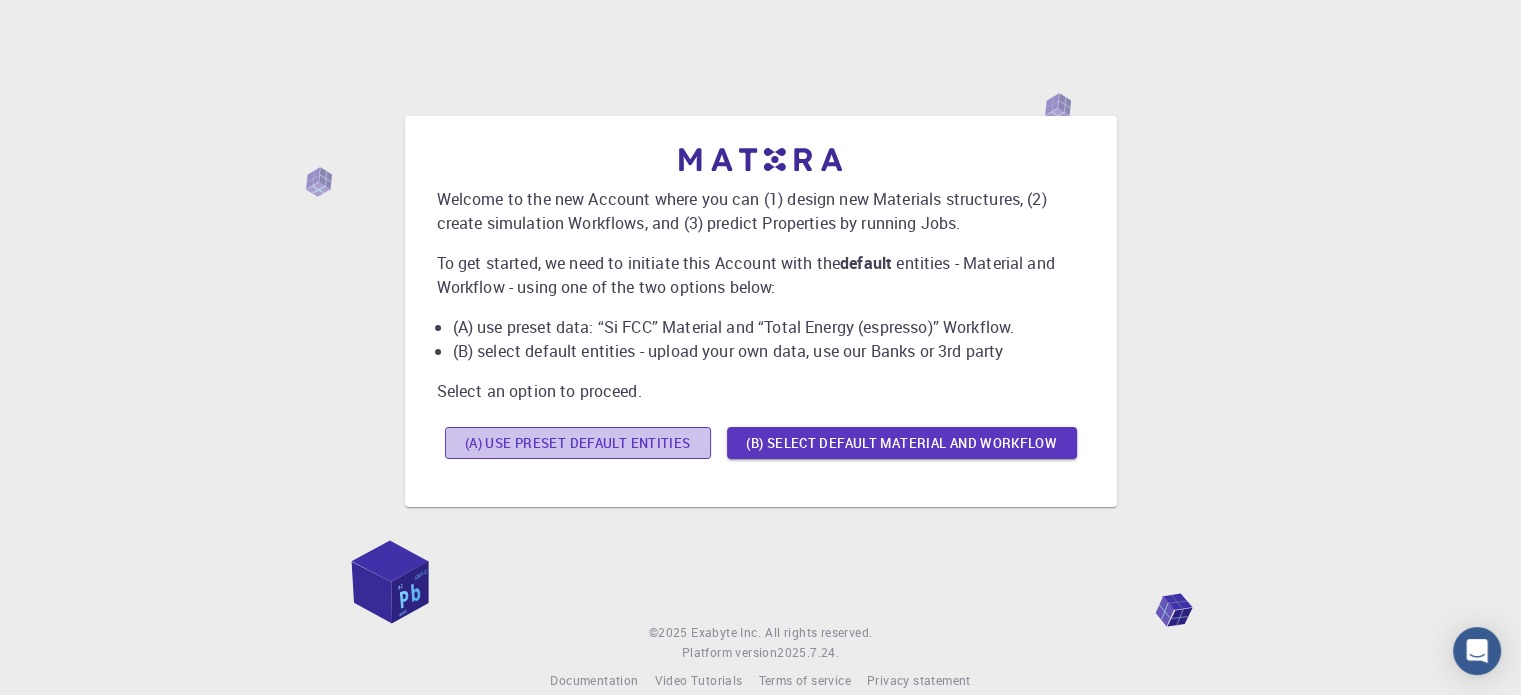 click on "(A) Use preset default entities" at bounding box center [578, 443] 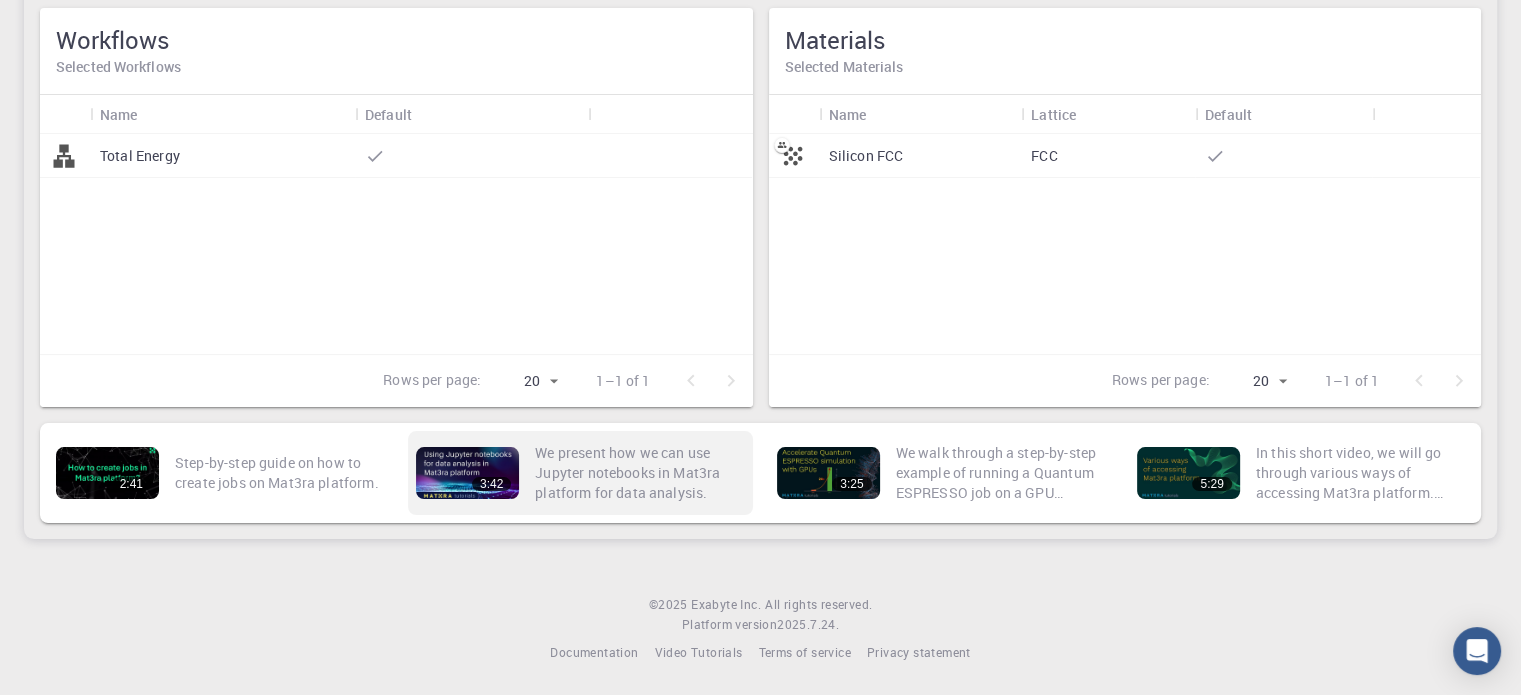 scroll, scrollTop: 0, scrollLeft: 0, axis: both 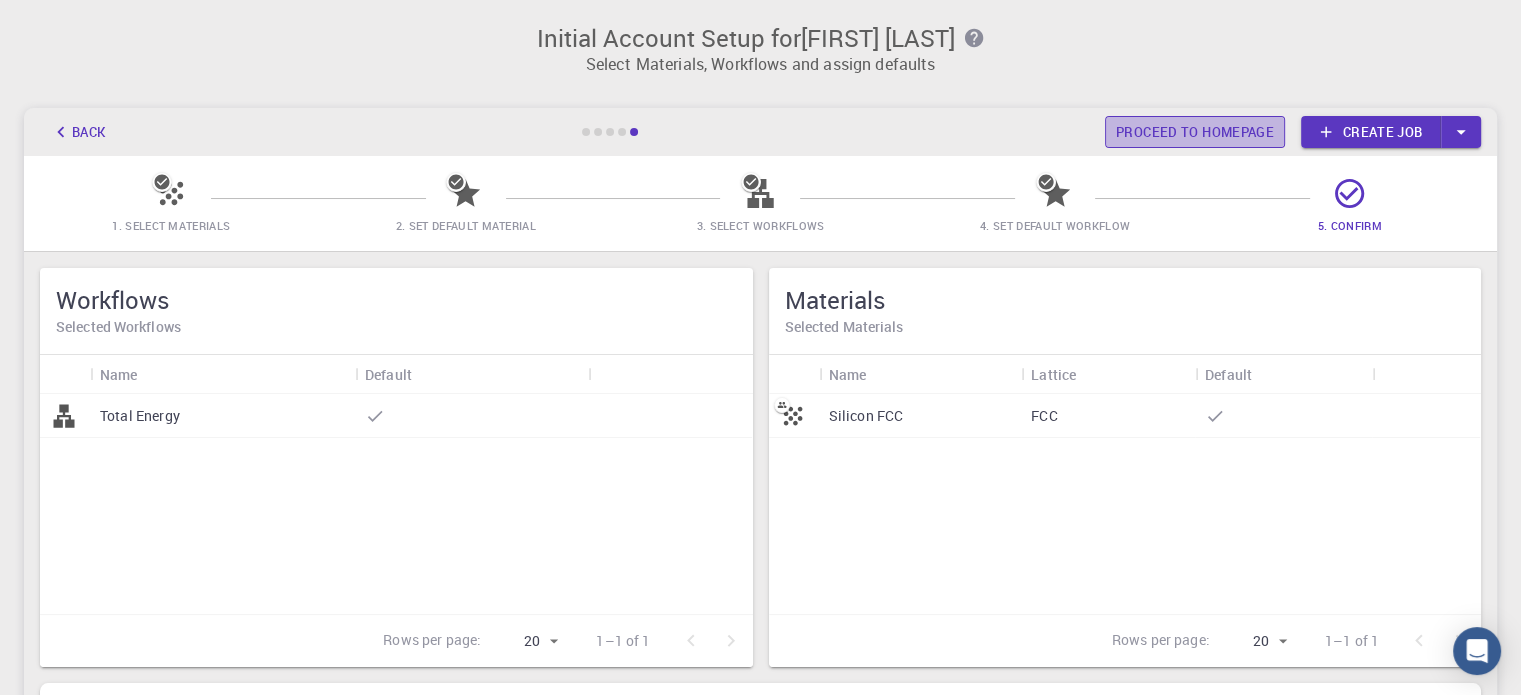 click on "Proceed to homepage" at bounding box center (1195, 132) 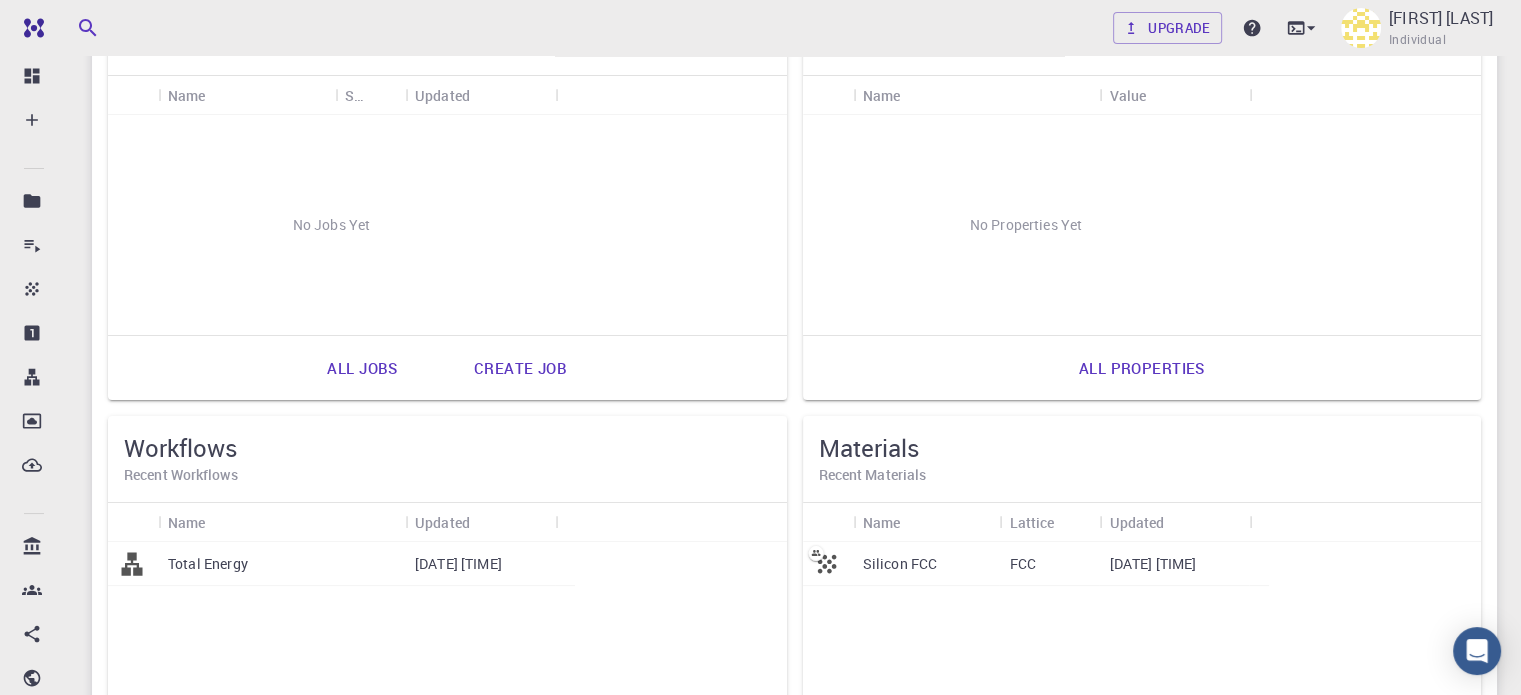 scroll, scrollTop: 0, scrollLeft: 0, axis: both 